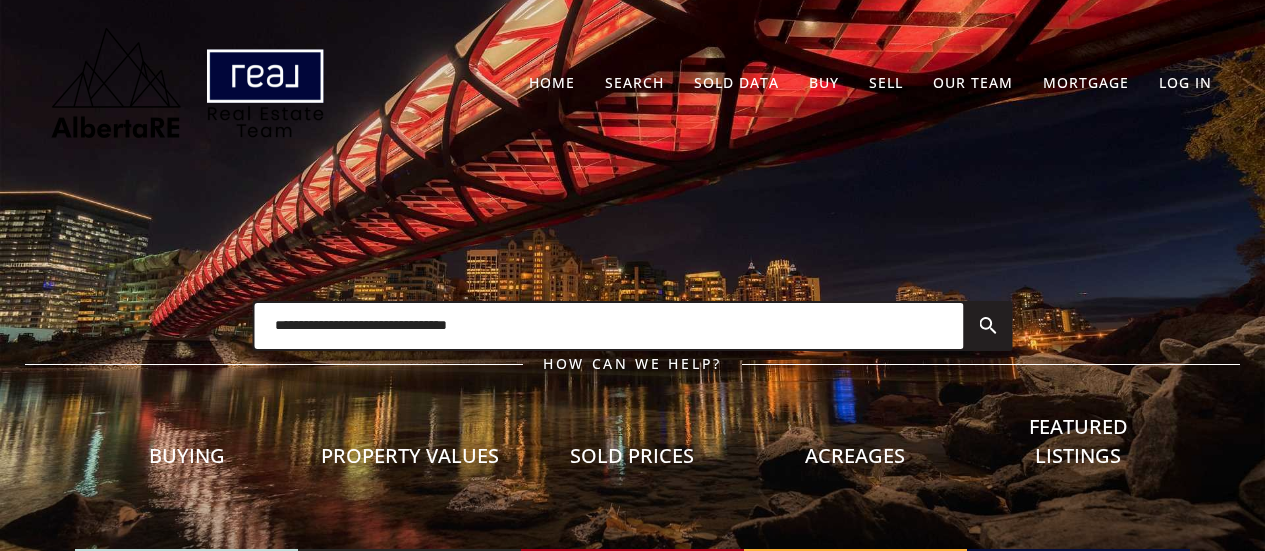 scroll, scrollTop: 0, scrollLeft: 0, axis: both 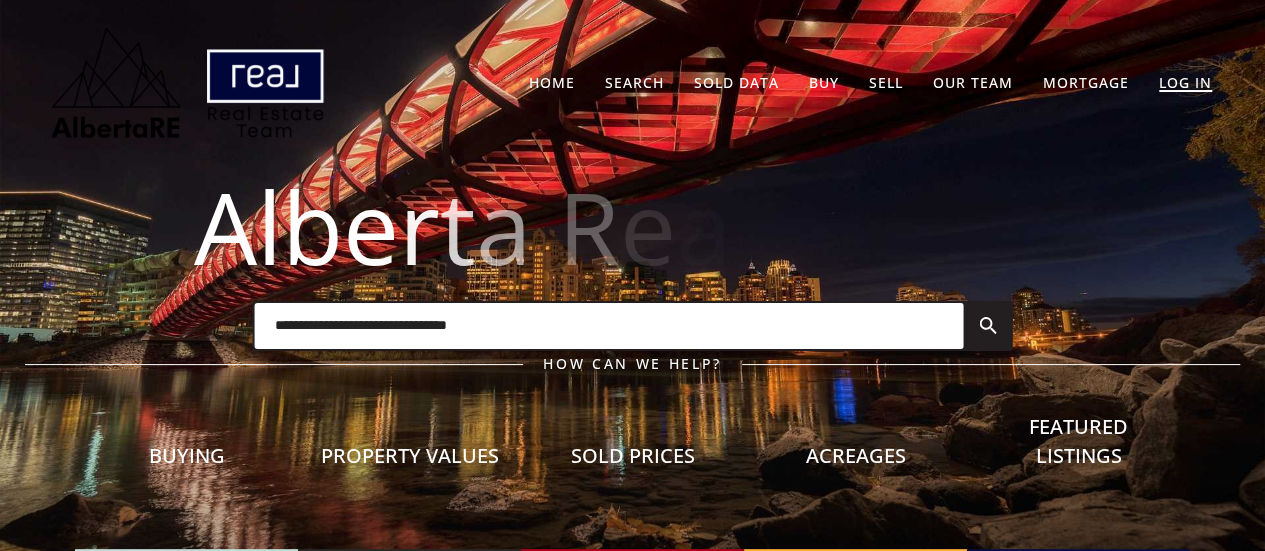 click on "Log In" at bounding box center [1185, 82] 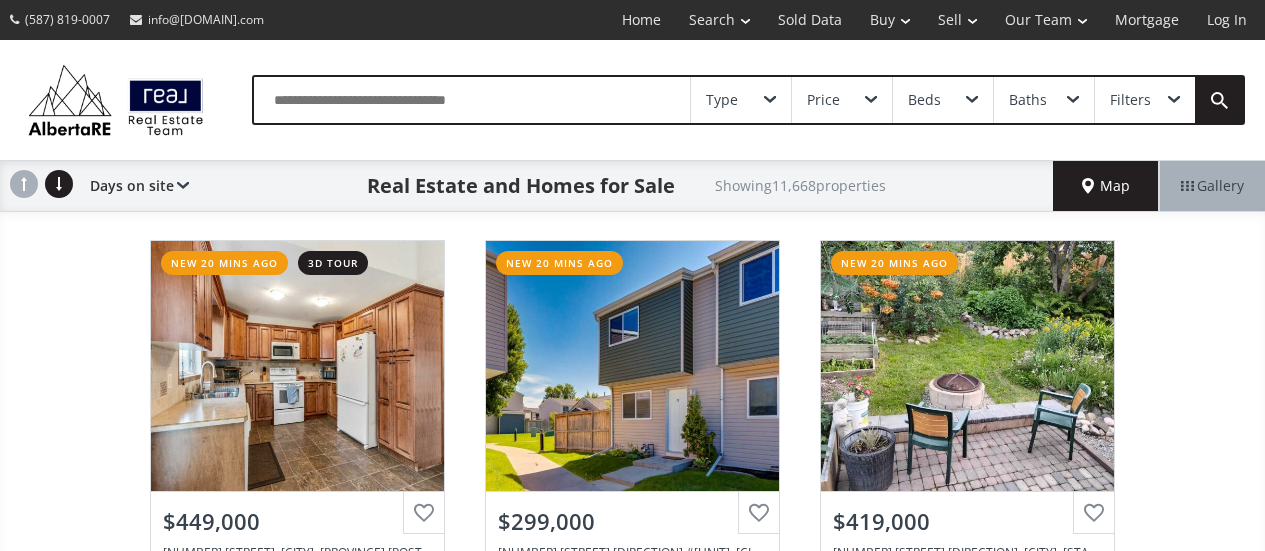 scroll, scrollTop: 0, scrollLeft: 0, axis: both 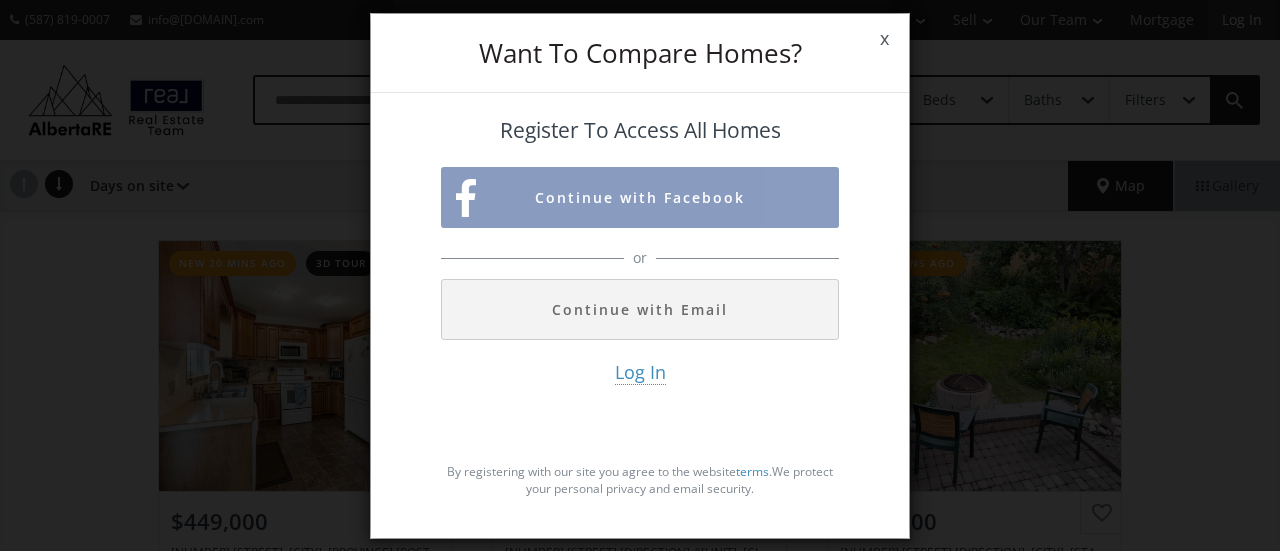click on "Want To Compare Homes? x Register To Access All Homes Continue with Facebook or Continue with Email Log In By registering with our site you agree to the website terms .   We protect your personal privacy and email security." at bounding box center (640, 275) 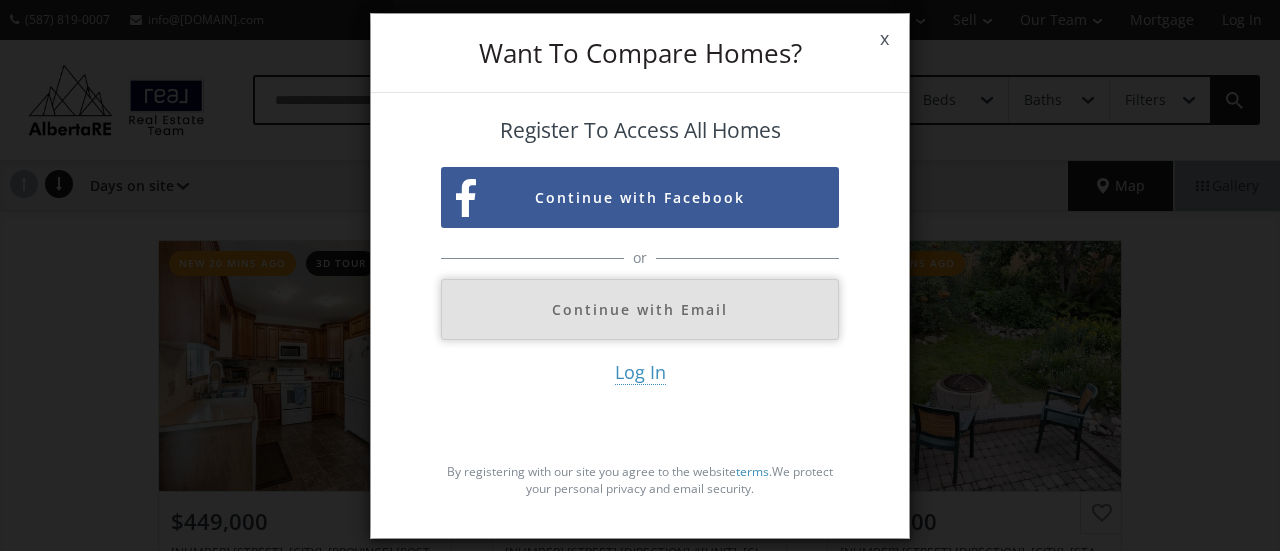 click on "Continue with Email" at bounding box center (640, 309) 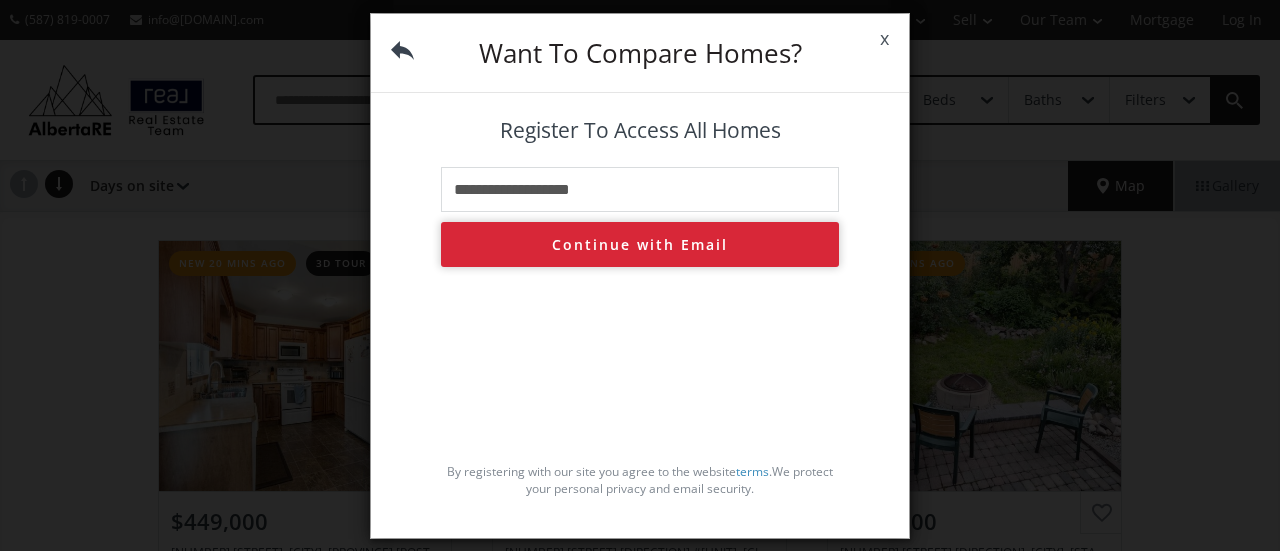 type on "**********" 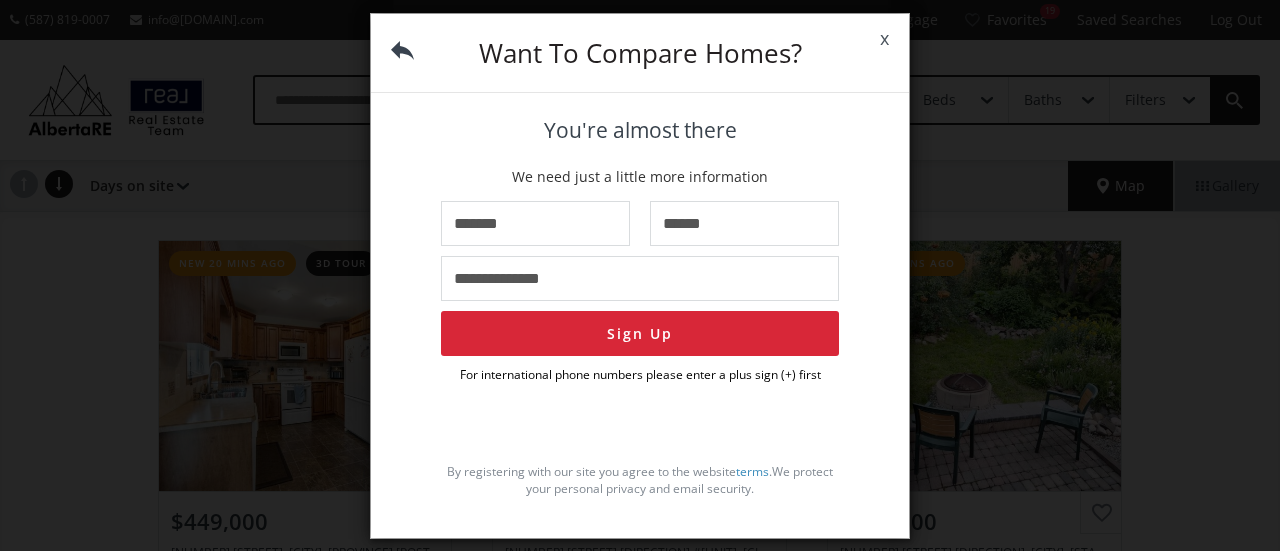 click at bounding box center (402, 50) 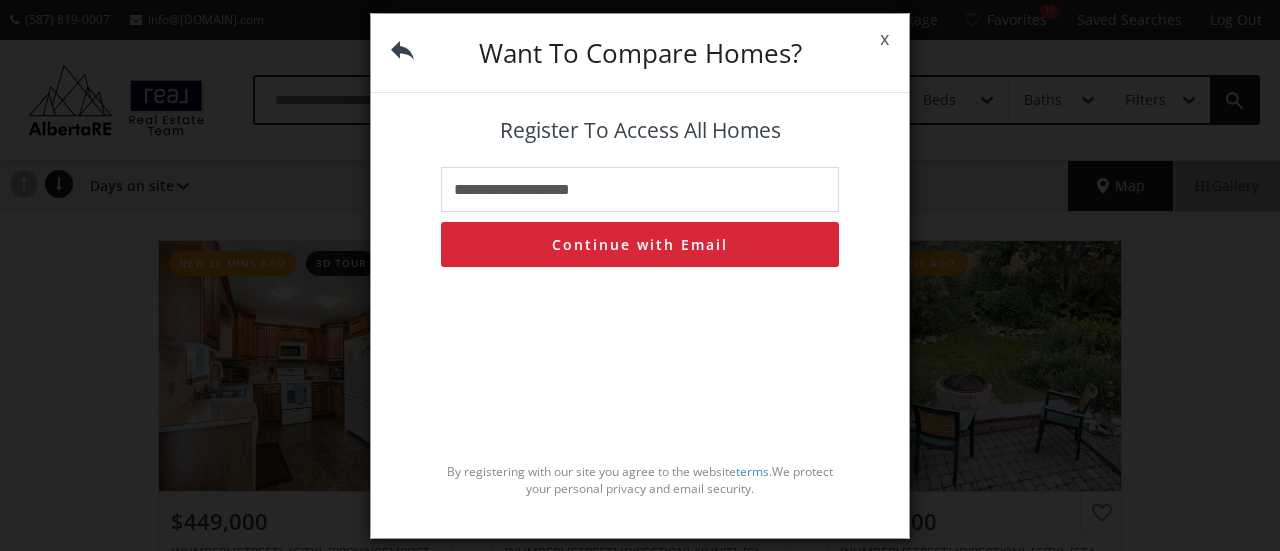 click at bounding box center [402, 50] 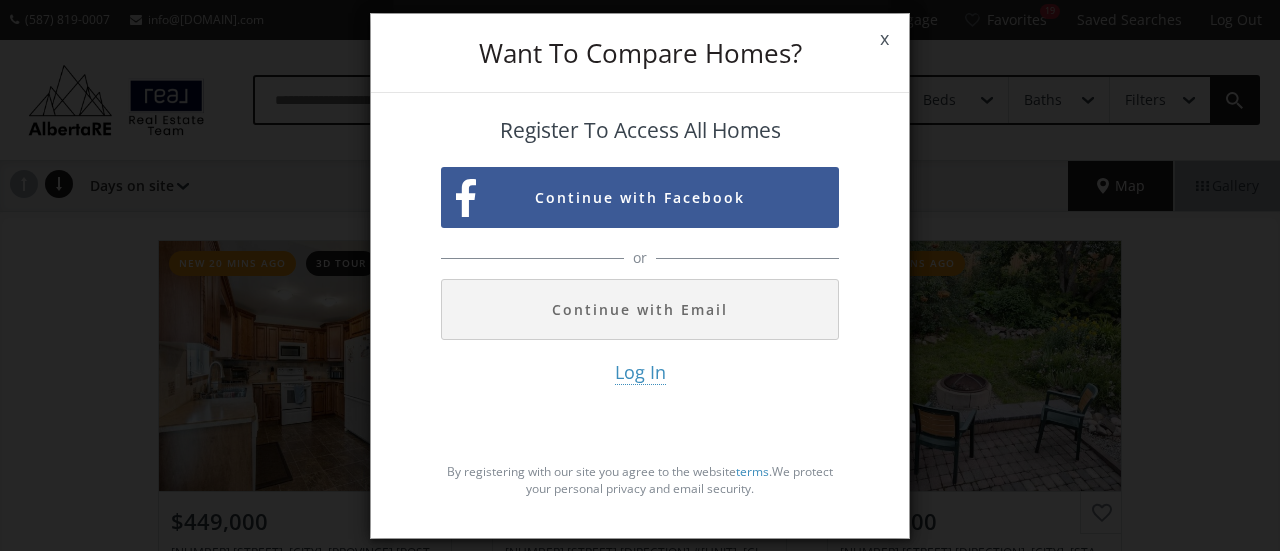 click on "Log In" at bounding box center [640, 372] 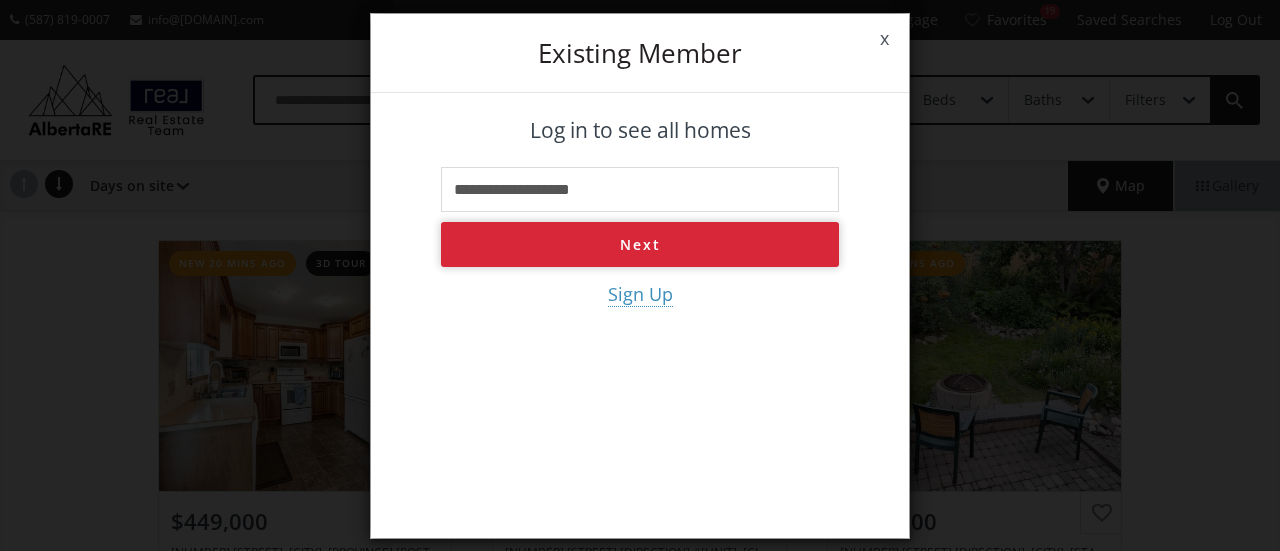 type on "**********" 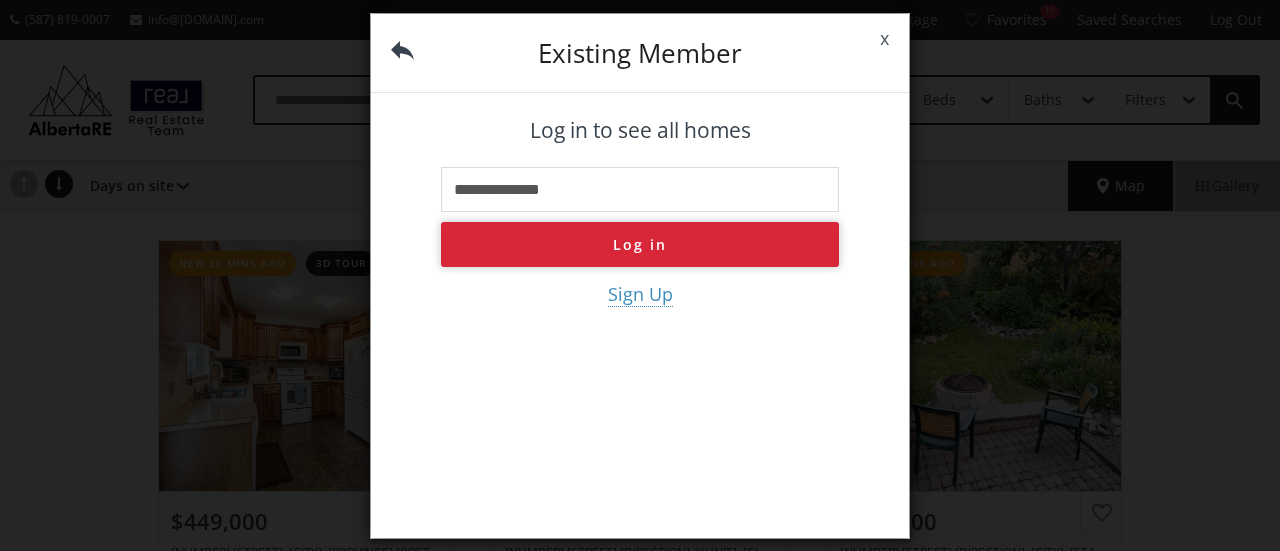 type on "**********" 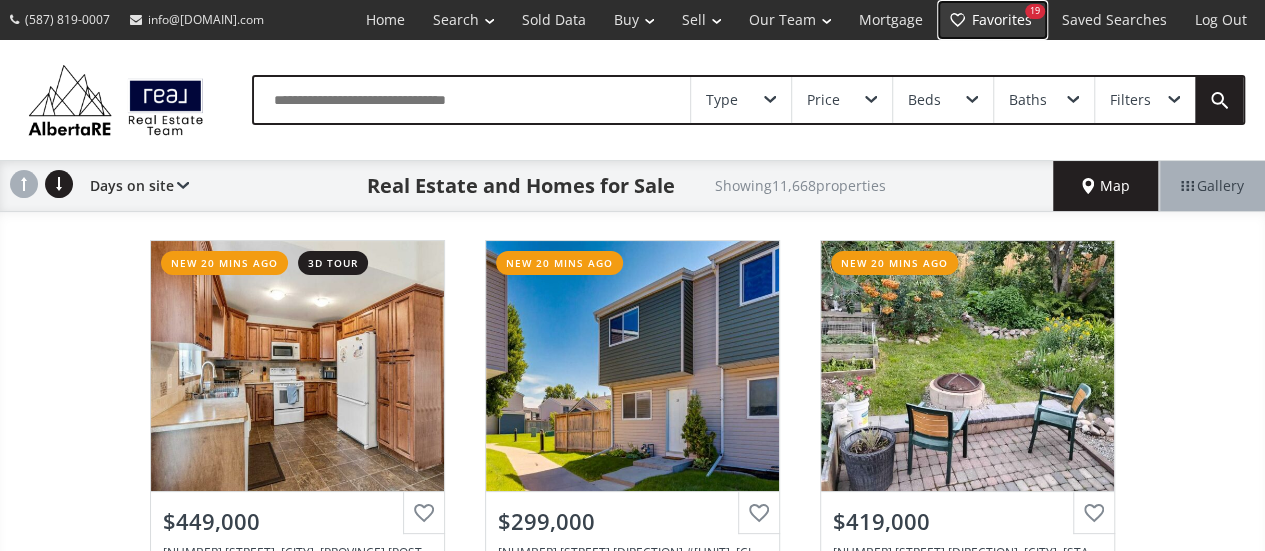 click on "Favorites 19" at bounding box center (992, 20) 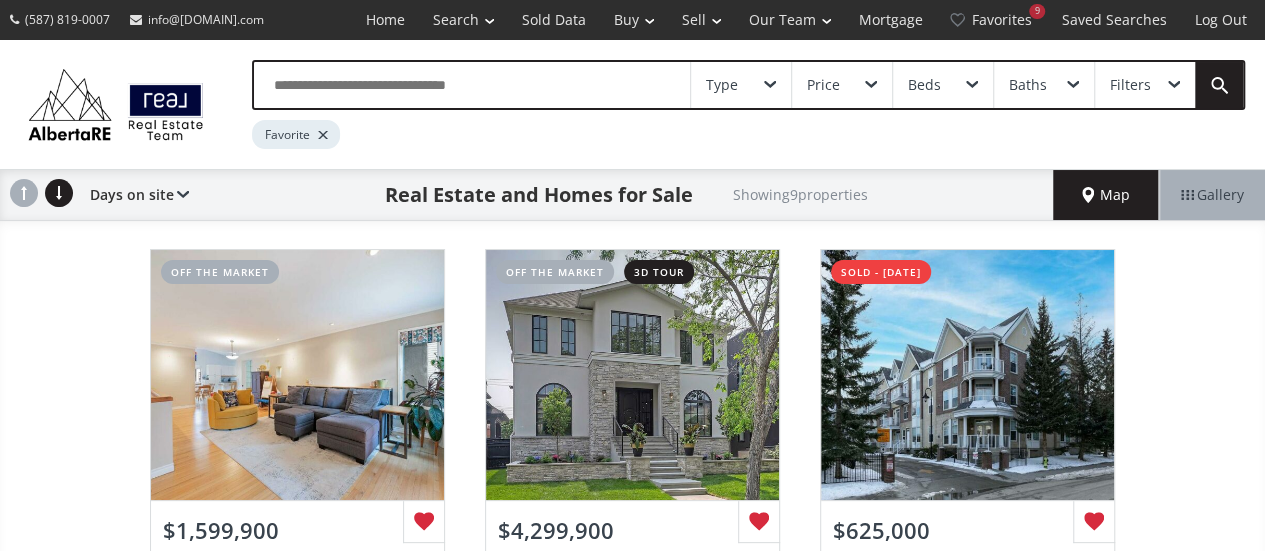 click at bounding box center (472, 85) 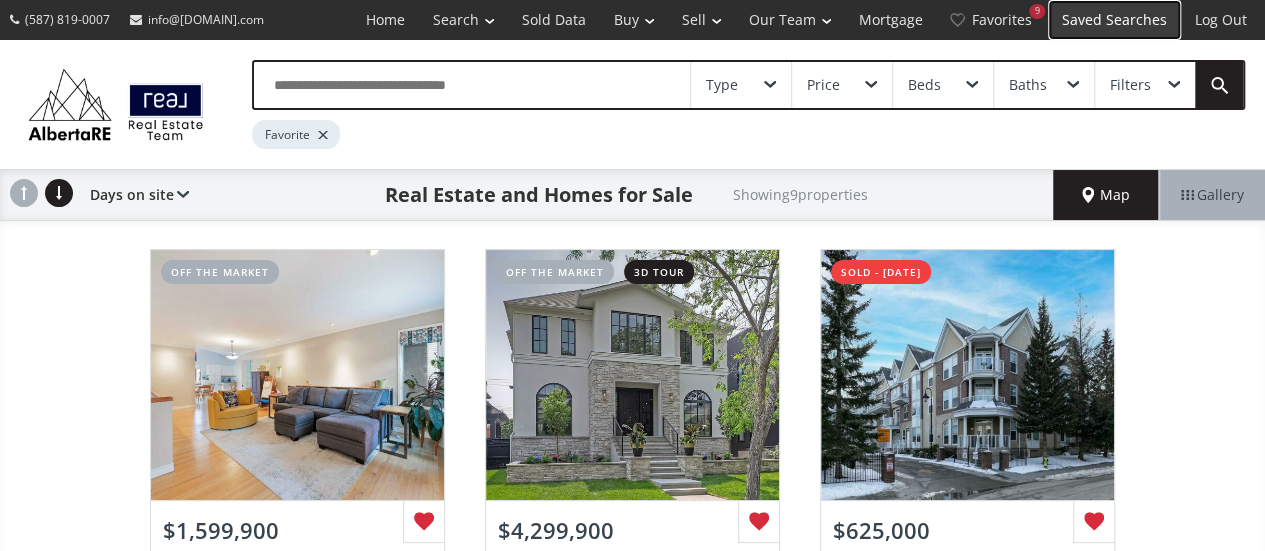 click on "Saved Searches" at bounding box center [1114, 20] 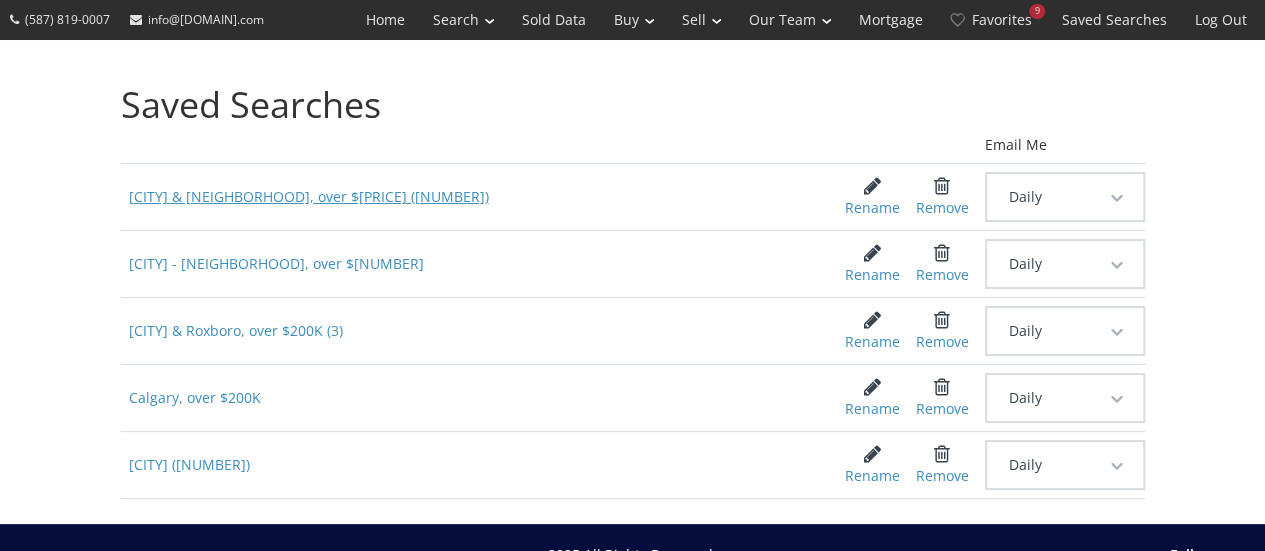 click on "[CITY] & [NEIGHBORHOOD], over $[PRICE] ([NUMBER])" at bounding box center (468, 197) 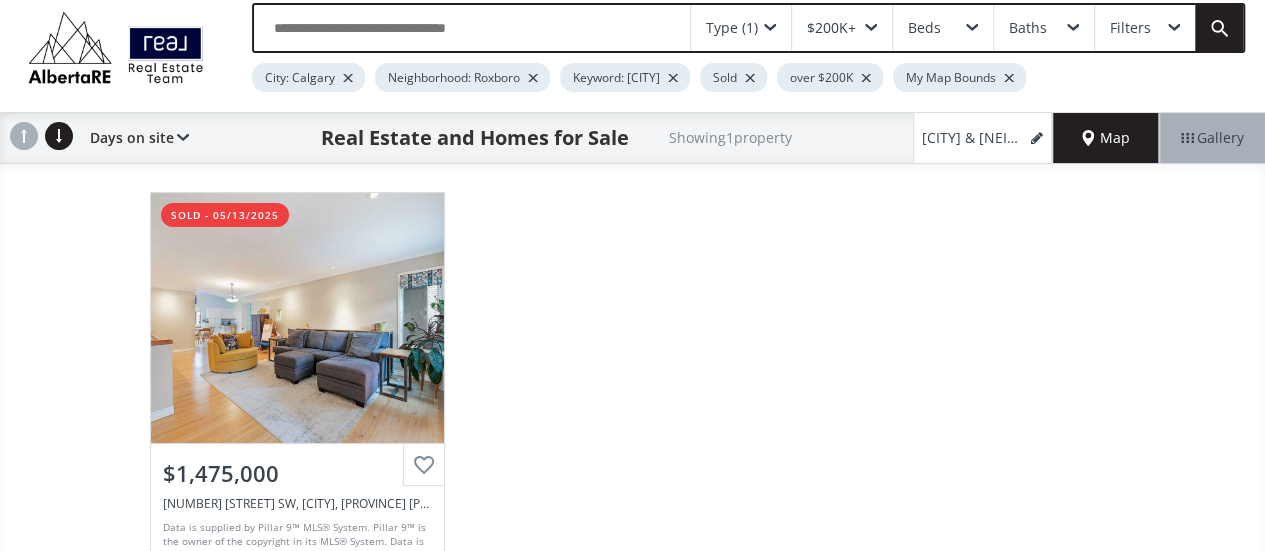 scroll, scrollTop: 14, scrollLeft: 0, axis: vertical 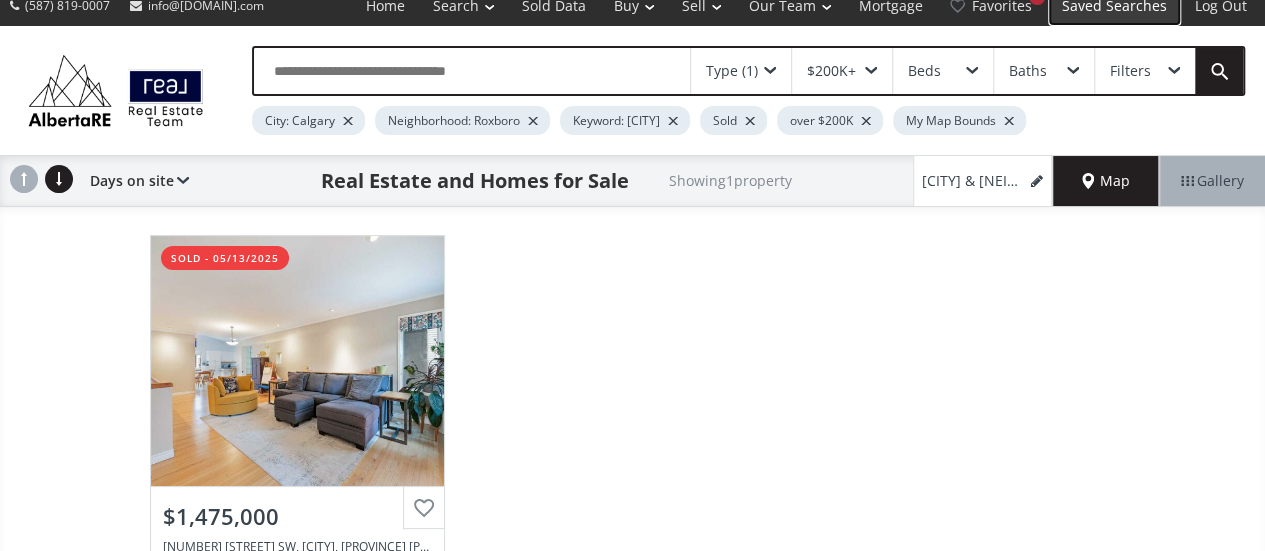click on "Saved Searches" at bounding box center [1114, 6] 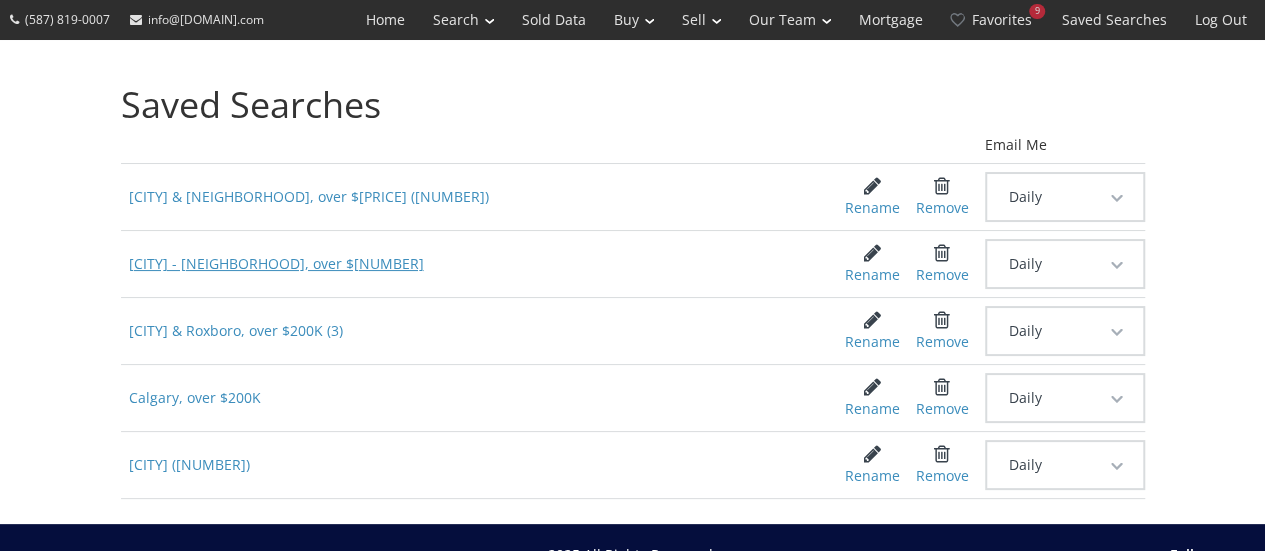 click on "[CITY] - [NEIGHBORHOOD], over $[NUMBER]" at bounding box center (468, 264) 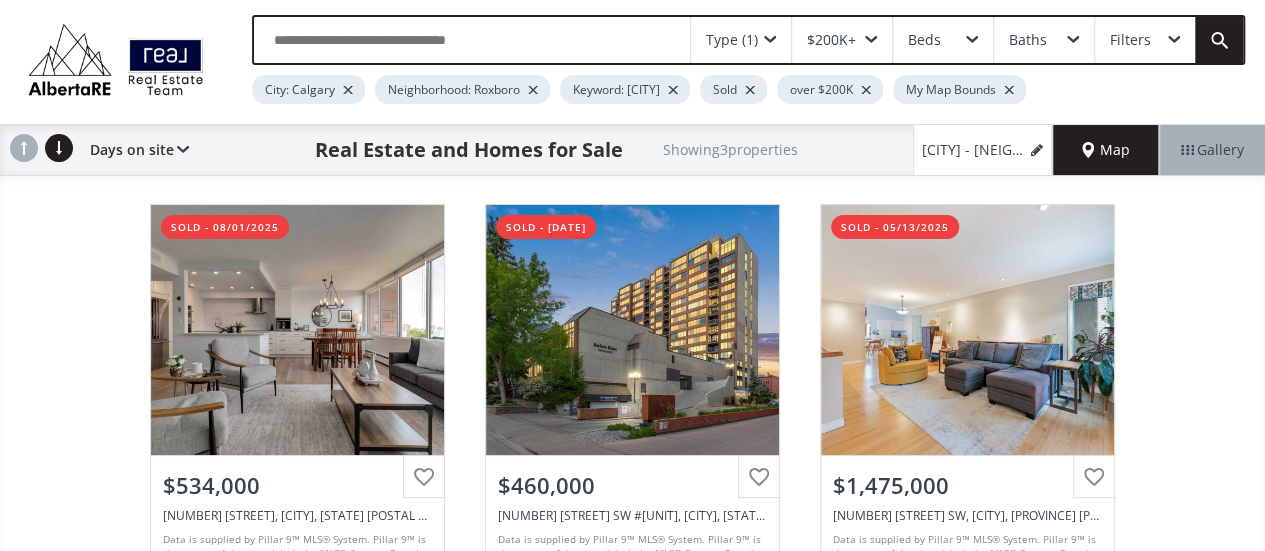 scroll, scrollTop: 0, scrollLeft: 0, axis: both 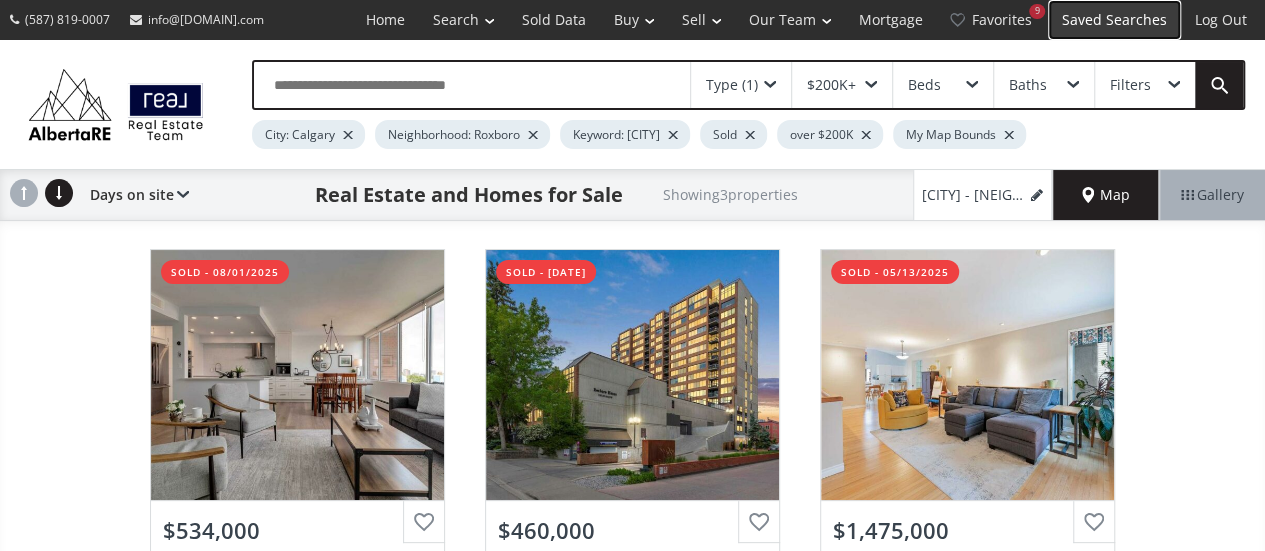 click on "Saved Searches" at bounding box center [1114, 20] 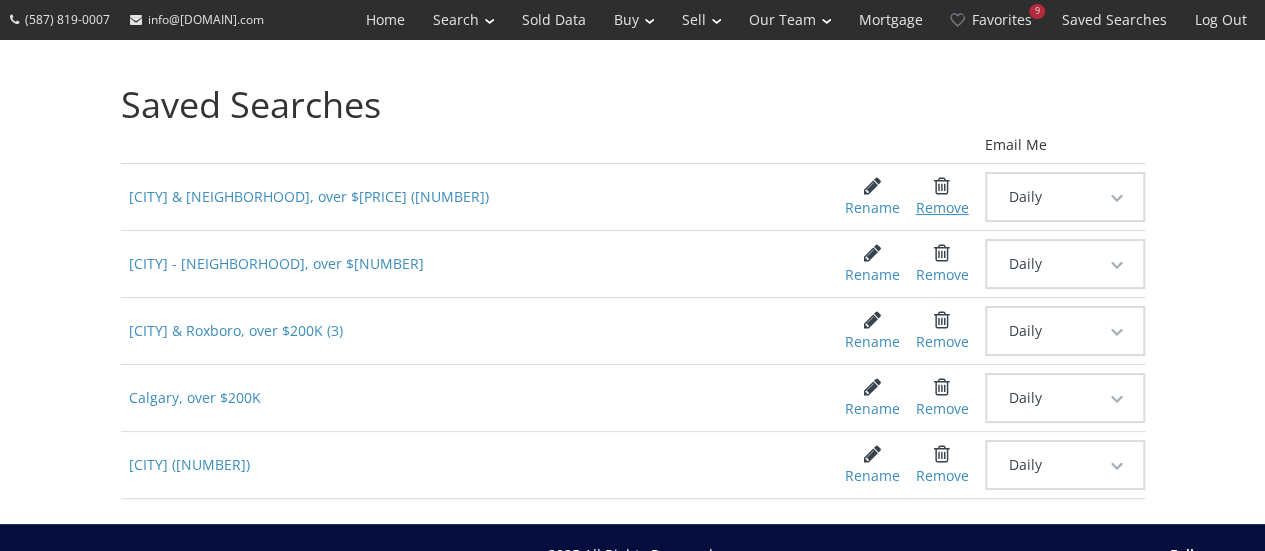 click on "Remove" at bounding box center (942, 208) 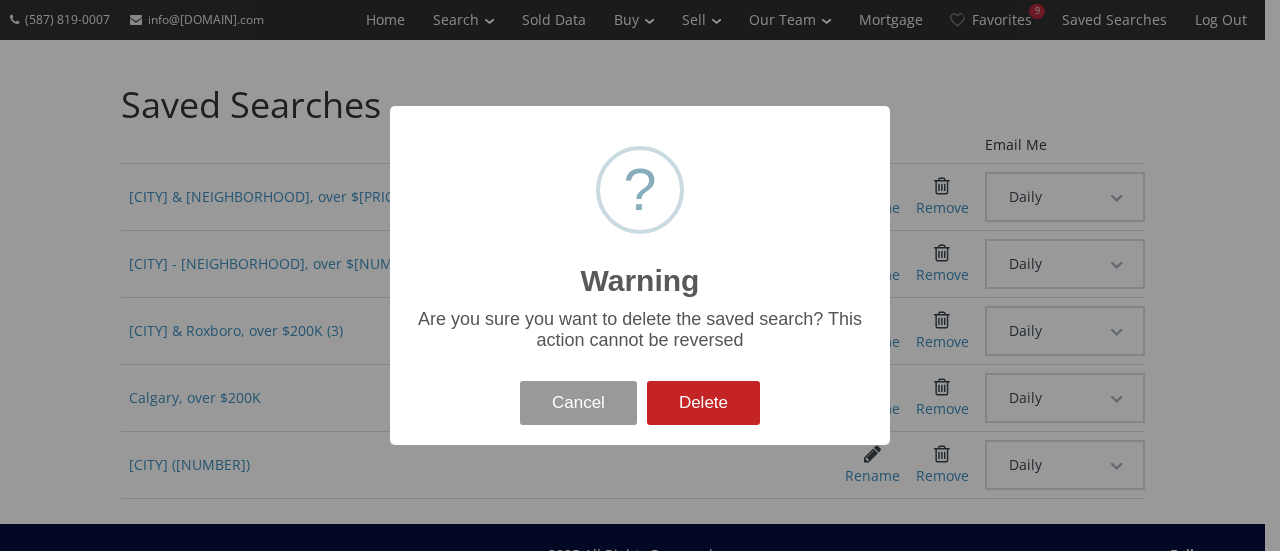 click on "Delete" at bounding box center [703, 403] 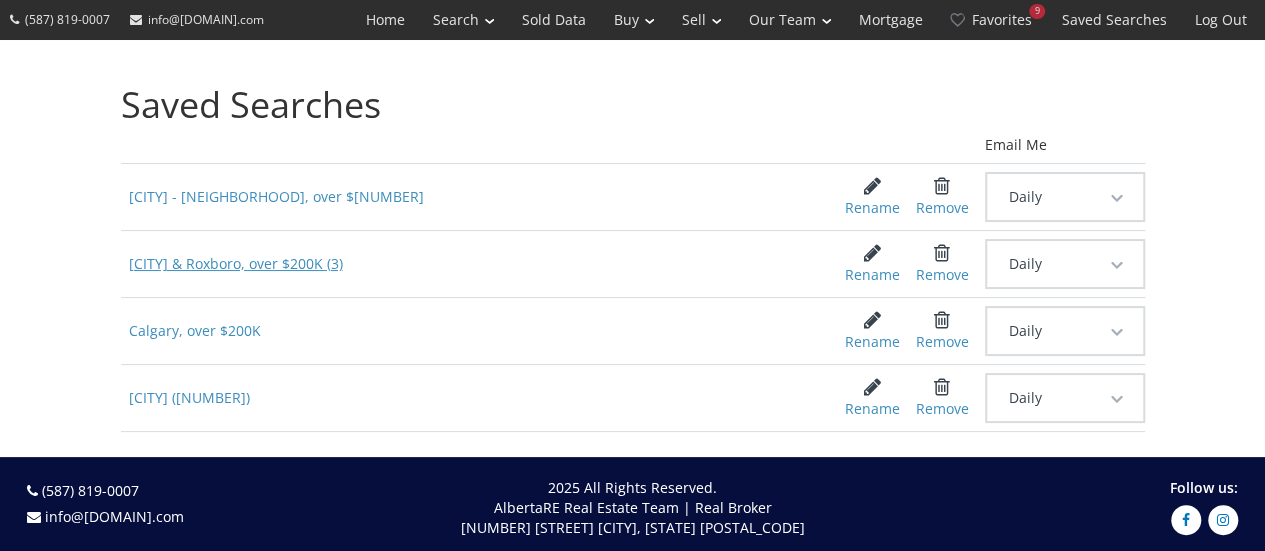 click on "[CITY] & Roxboro, over $200K (3)" at bounding box center [468, 264] 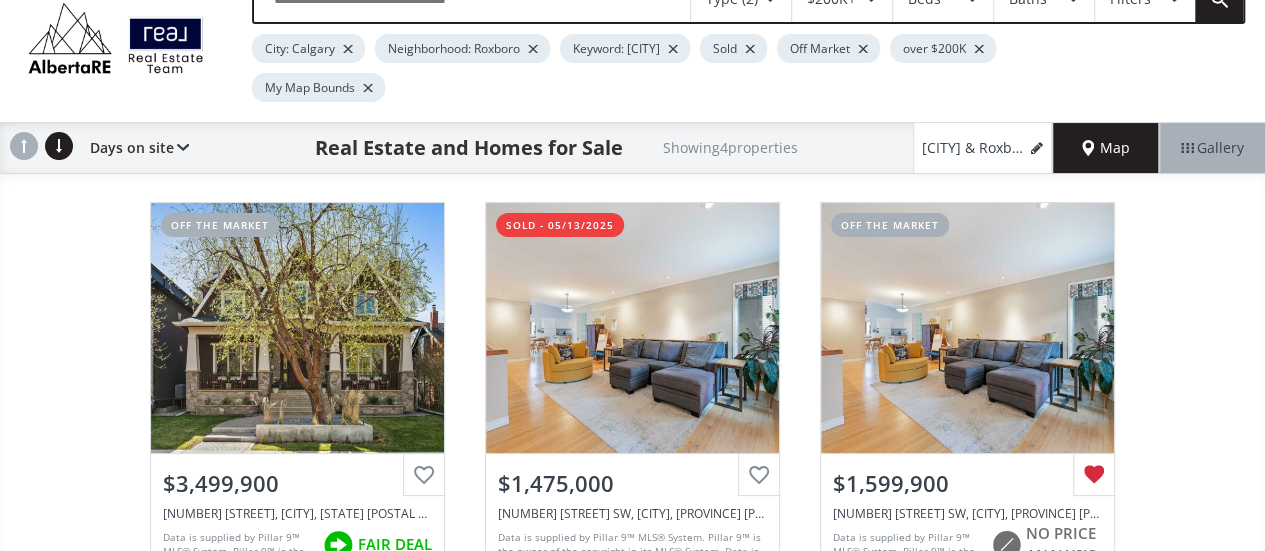 scroll, scrollTop: 47, scrollLeft: 0, axis: vertical 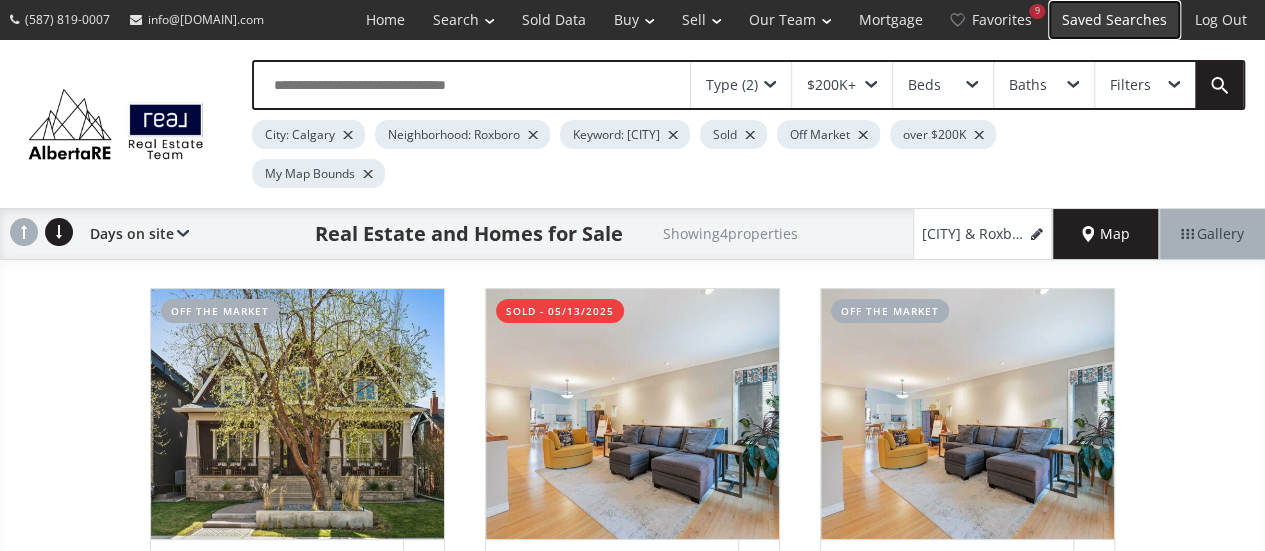 click on "Saved Searches" at bounding box center (1114, 20) 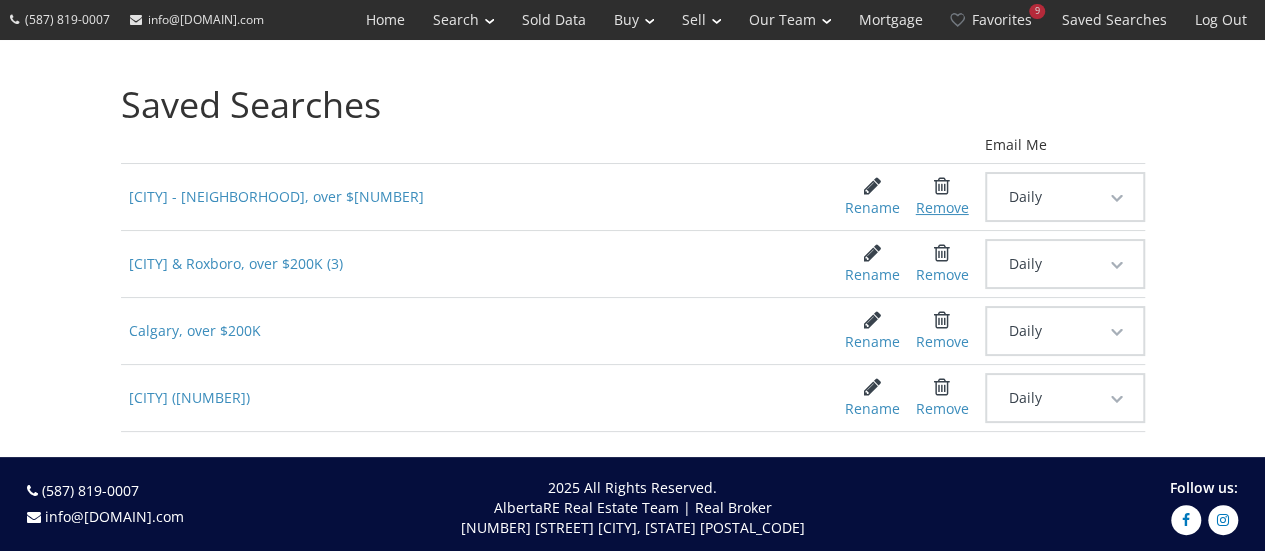 click at bounding box center (942, 186) 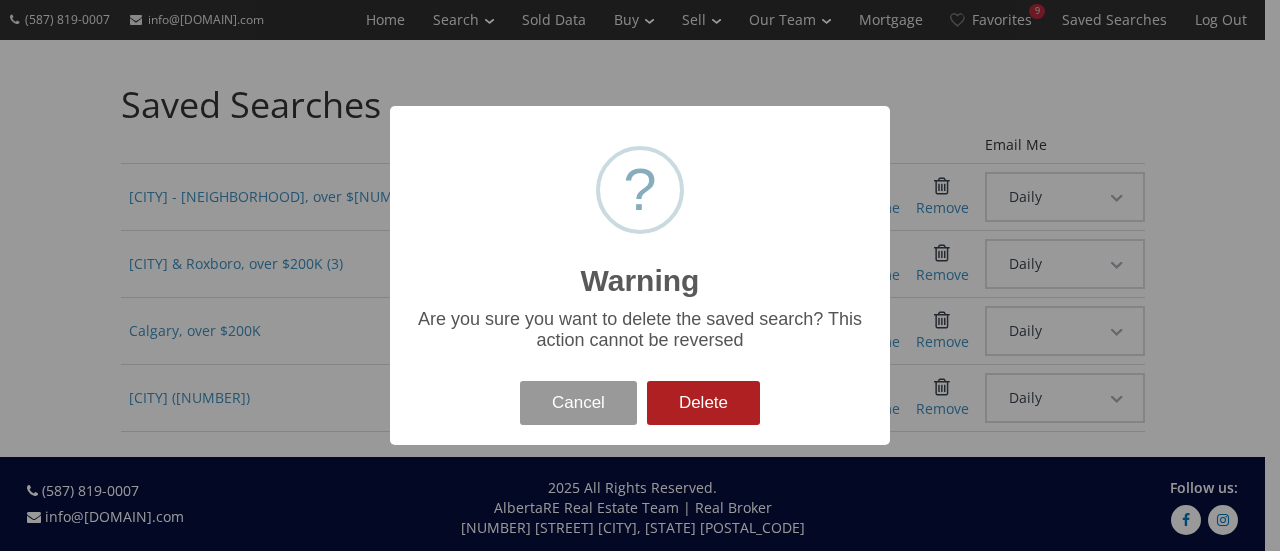click on "Delete" at bounding box center [703, 403] 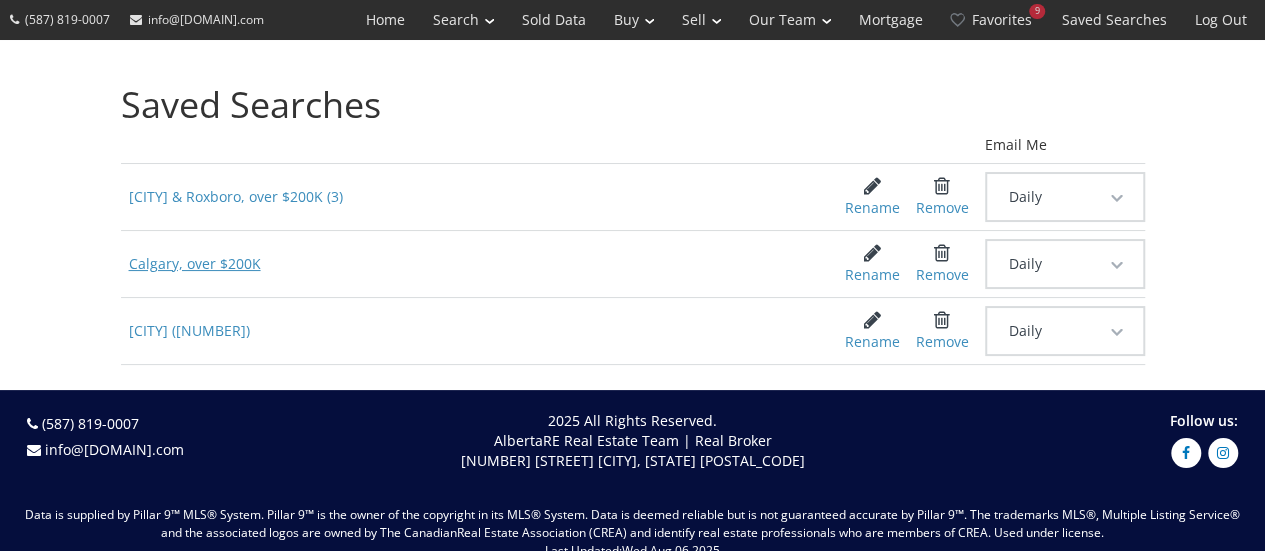 click on "Calgary, over $200K" at bounding box center [468, 264] 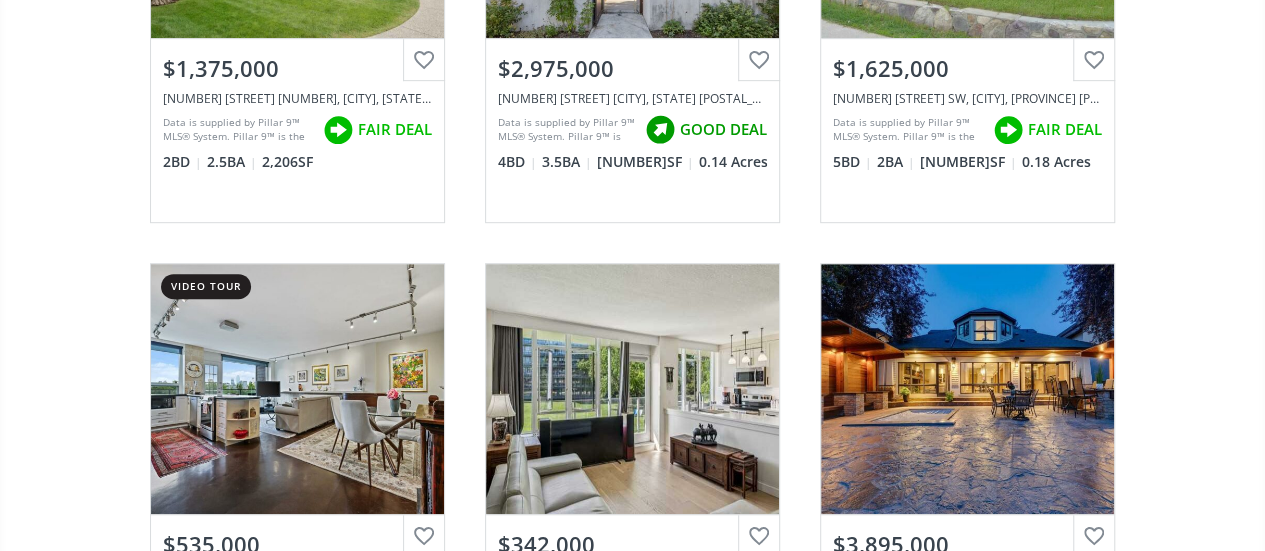 scroll, scrollTop: 0, scrollLeft: 0, axis: both 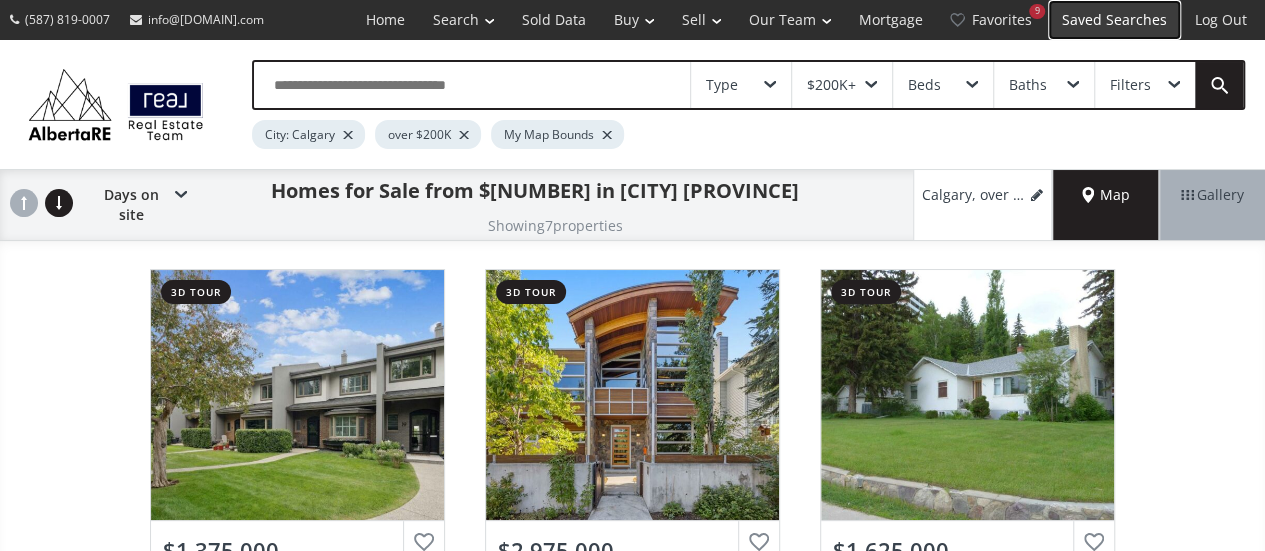 click on "Saved Searches" at bounding box center (1114, 20) 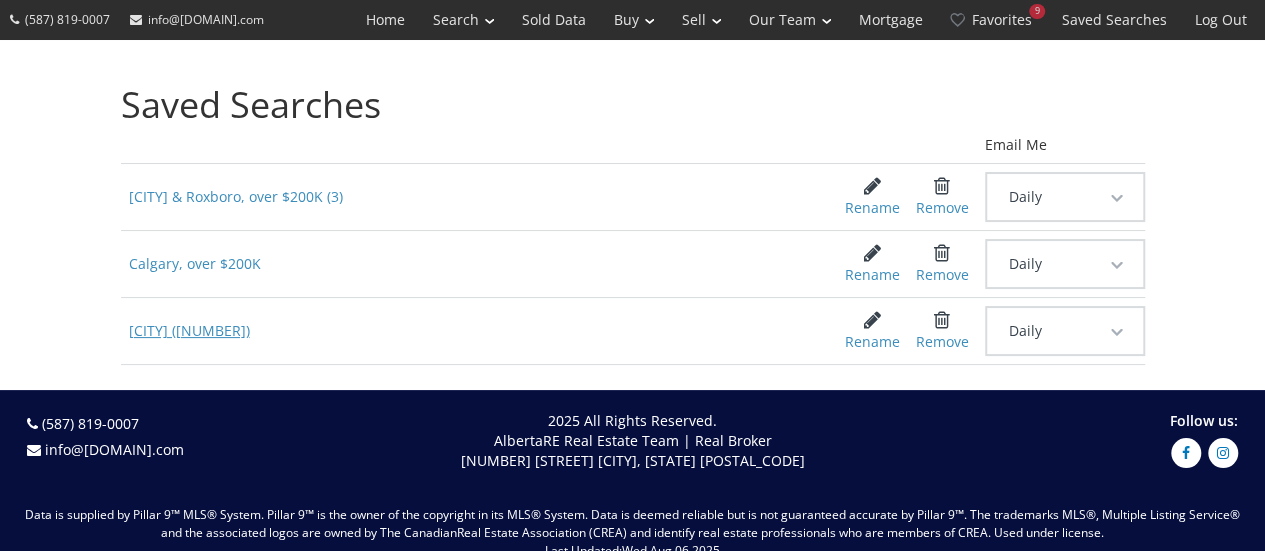 click on "[CITY] ([NUMBER])" at bounding box center [468, 331] 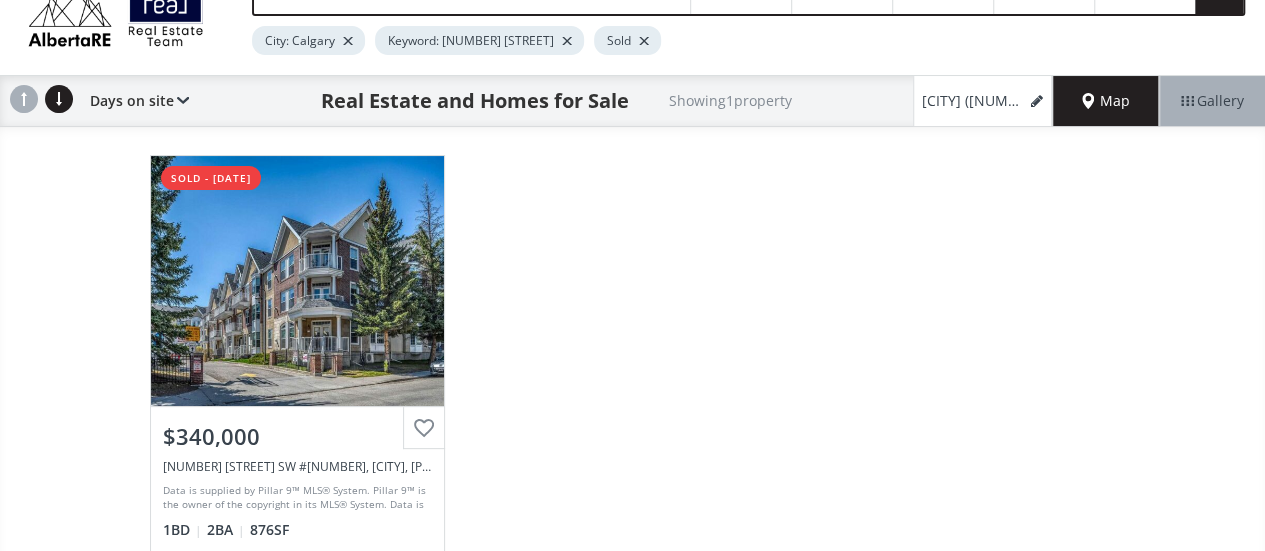 scroll, scrollTop: 0, scrollLeft: 0, axis: both 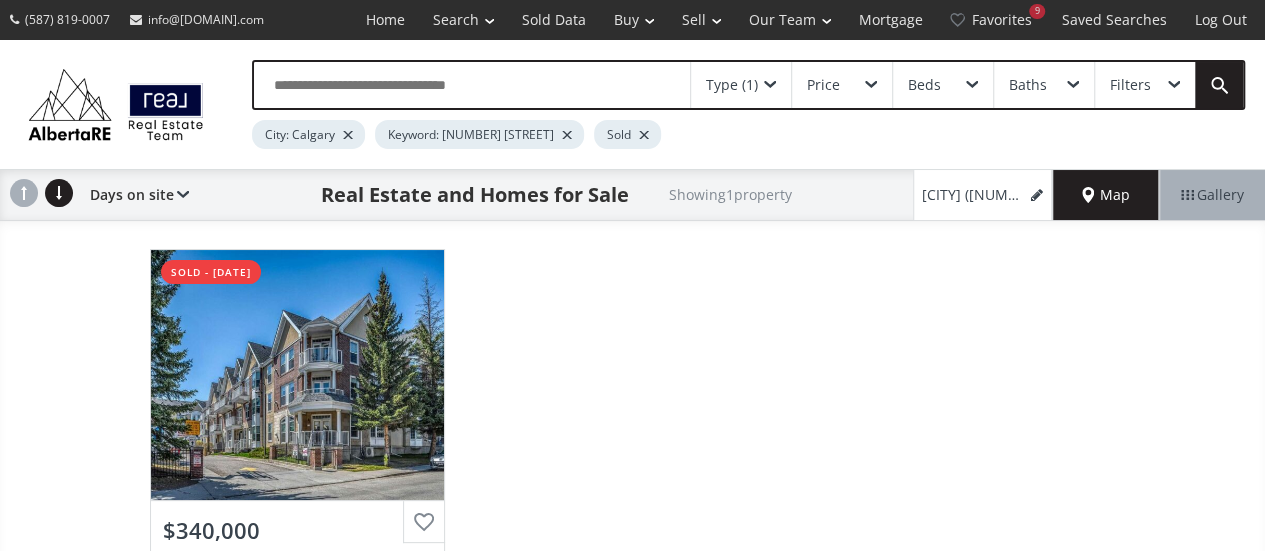 click on "Type   (1)" at bounding box center (741, 85) 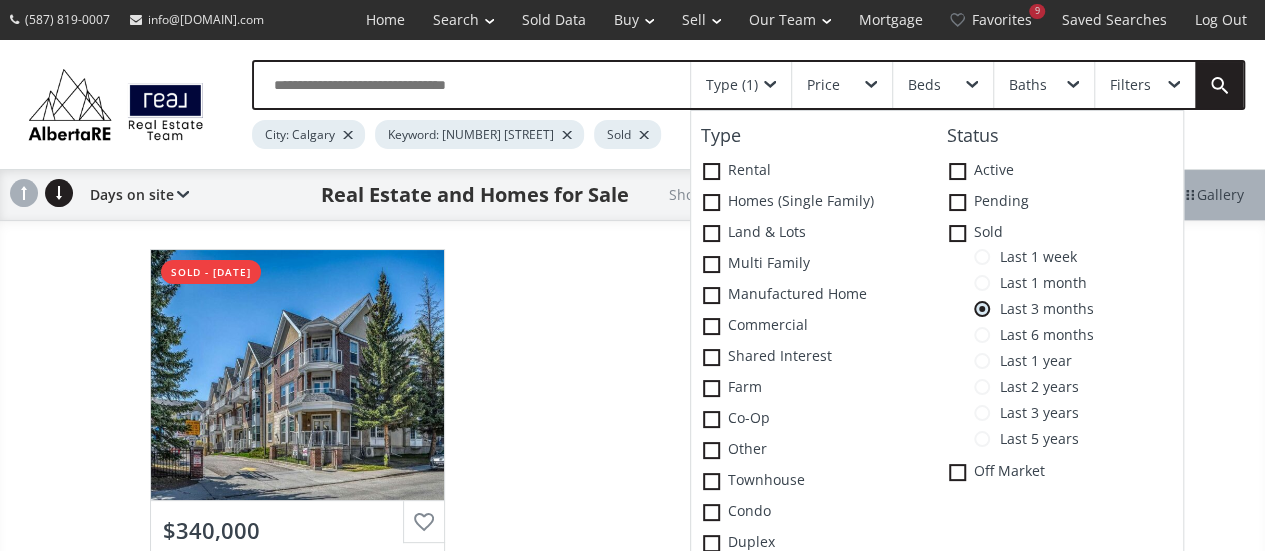 click at bounding box center (982, 439) 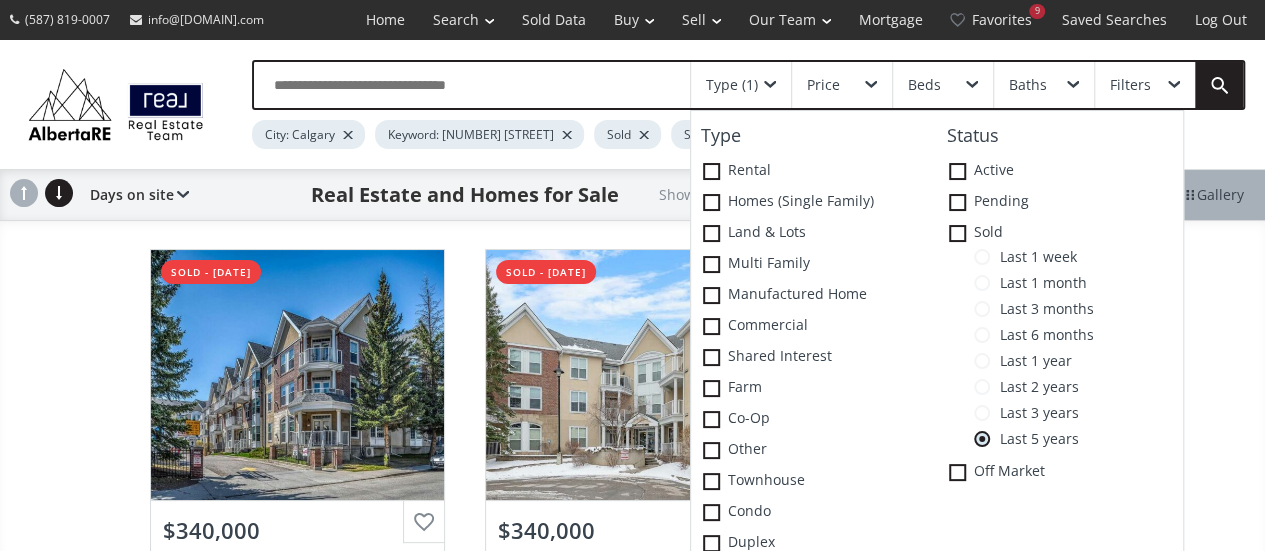 click on "[STREET] [CITY] [STATE] sold - [DATE] View Photos & Details [PRICE] [NUMBER] [STREET] # [NUMBER], [CITY], [STATE] [POSTAL CODE] 1 BD 2 BA [NUMBER] SF [STREET] [CITY] [STATE] [POSTAL CODE] sold - [DATE] View Photos & Details [PRICE] [NUMBER] [STREET] # [NUMBER], [CITY], [STATE] [POSTAL CODE] 1 BD 1 BA [NUMBER] SF [STREET] [CITY] [STATE] [POSTAL CODE] sold - [DATE] View Photos & Details [PRICE] [NUMBER] [STREET] # [NUMBER], [CITY], [STATE] [POSTAL CODE] 1 BD 1 BA [NUMBER] SF [STREET]" at bounding box center (632, 1181) 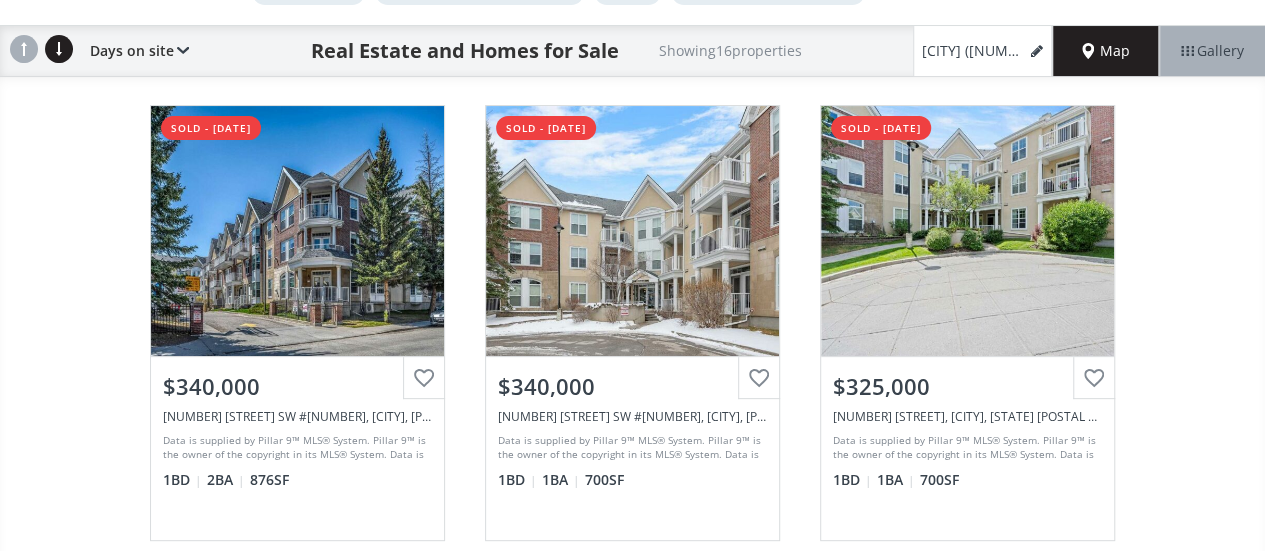 scroll, scrollTop: 0, scrollLeft: 0, axis: both 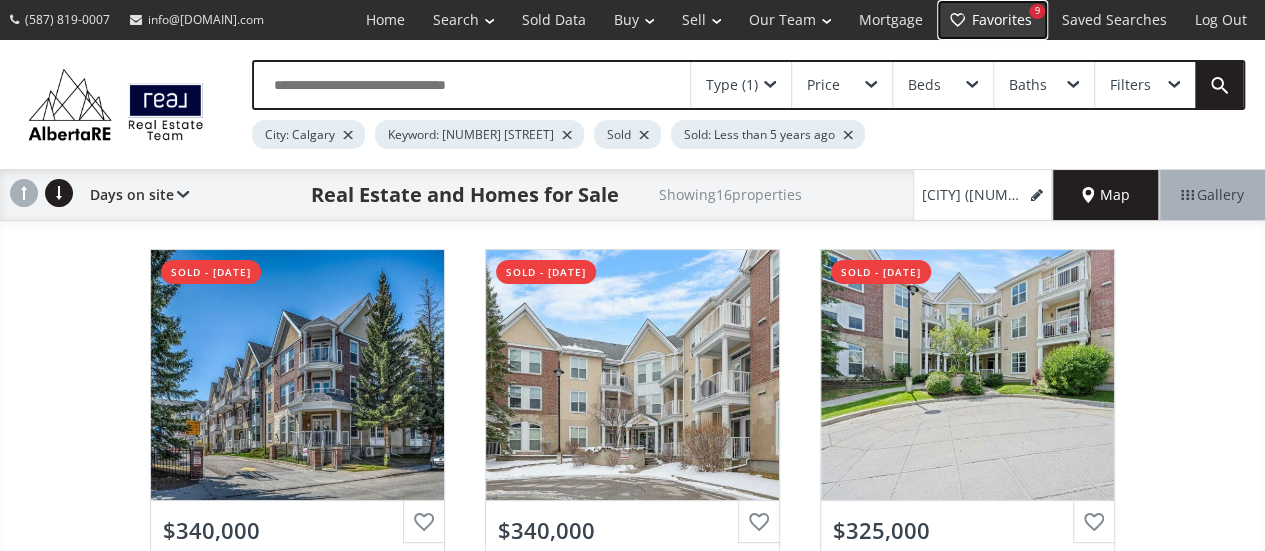 click on "Favorites 9" at bounding box center (992, 20) 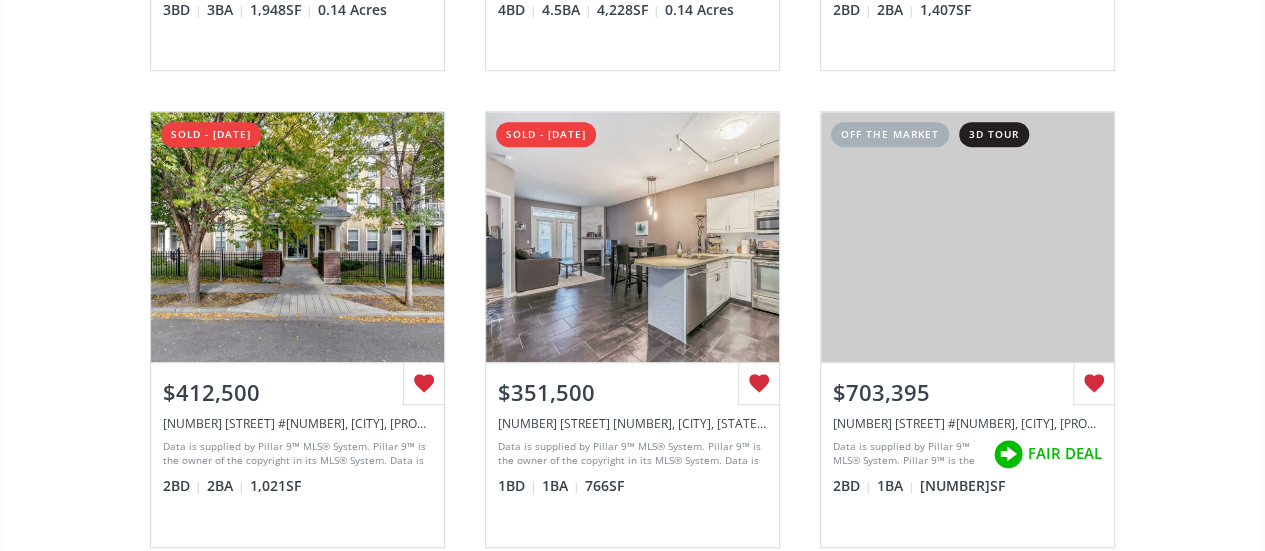 scroll, scrollTop: 617, scrollLeft: 0, axis: vertical 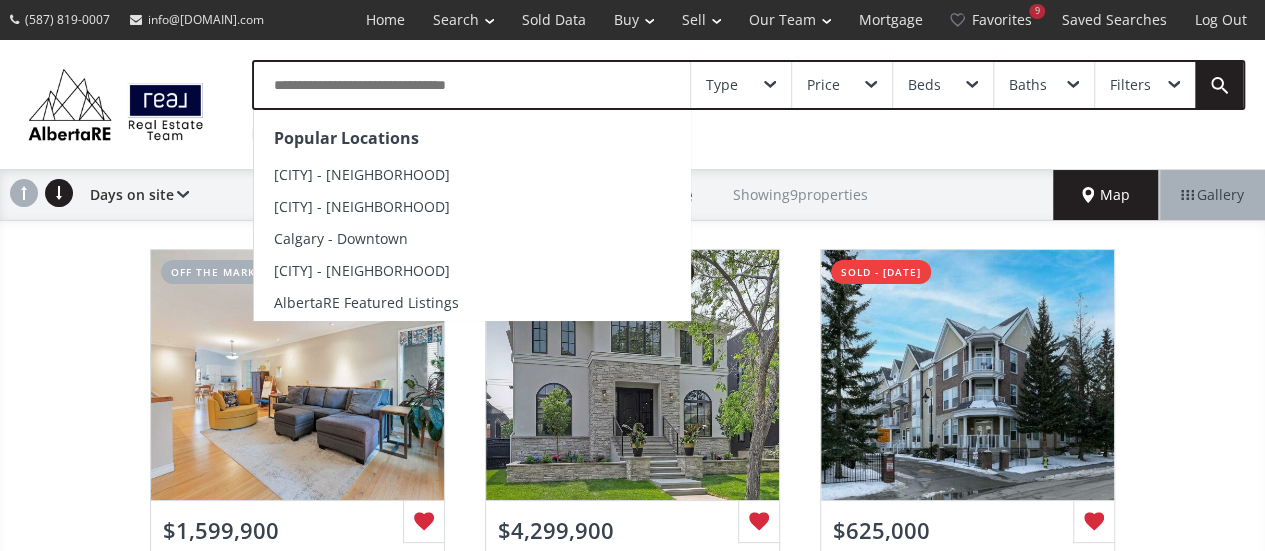 click at bounding box center (472, 85) 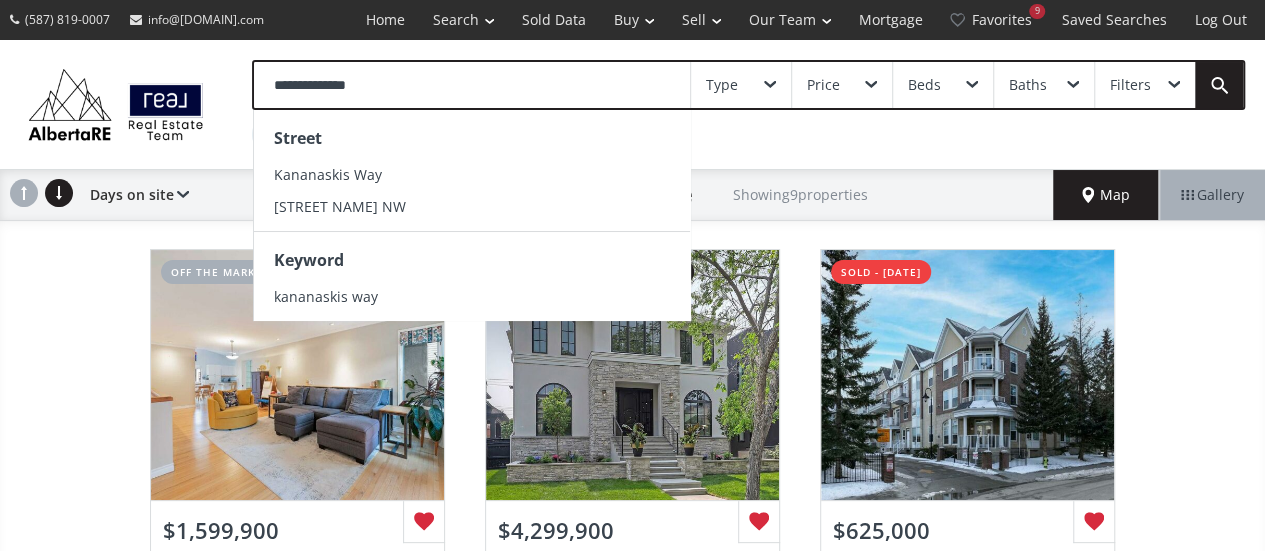 type on "**********" 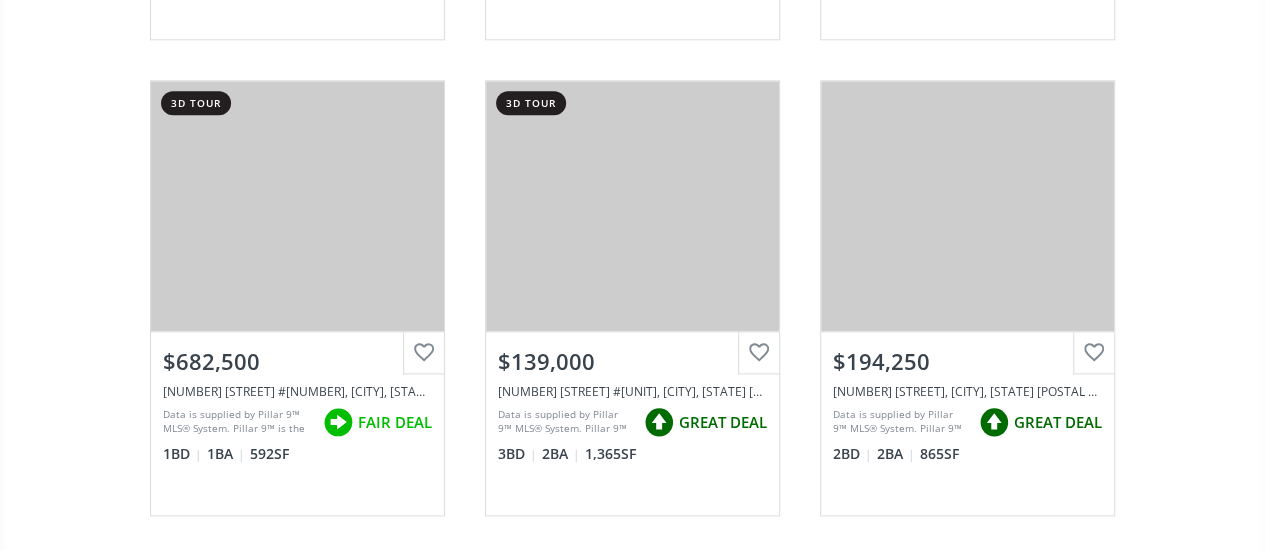 scroll, scrollTop: 704, scrollLeft: 0, axis: vertical 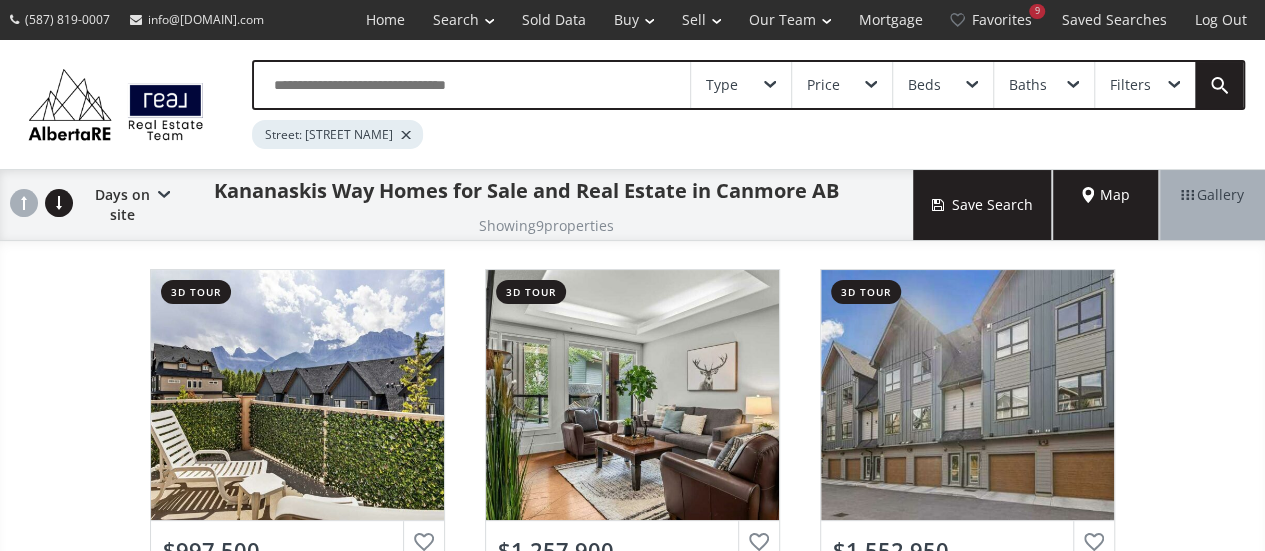 click at bounding box center (770, 85) 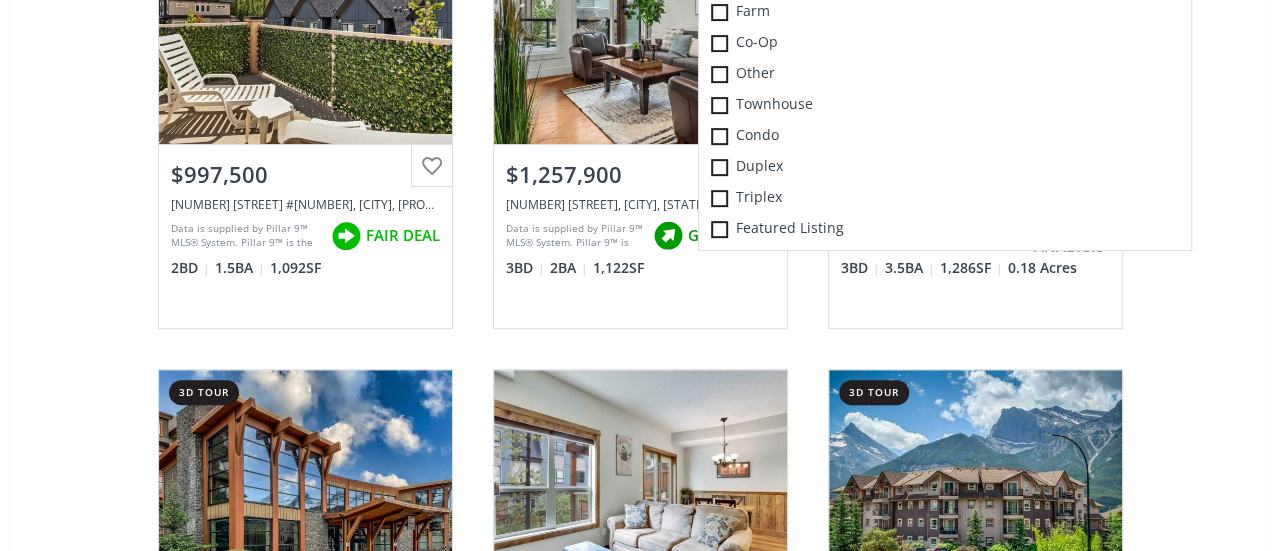 scroll, scrollTop: 0, scrollLeft: 0, axis: both 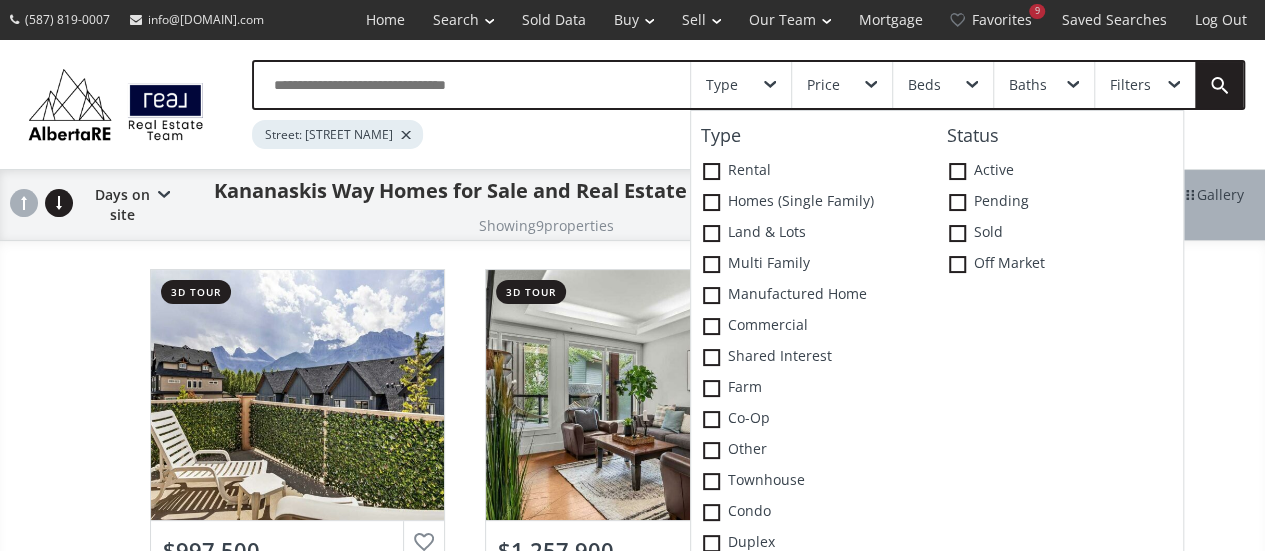click on "Filters" at bounding box center [1145, 85] 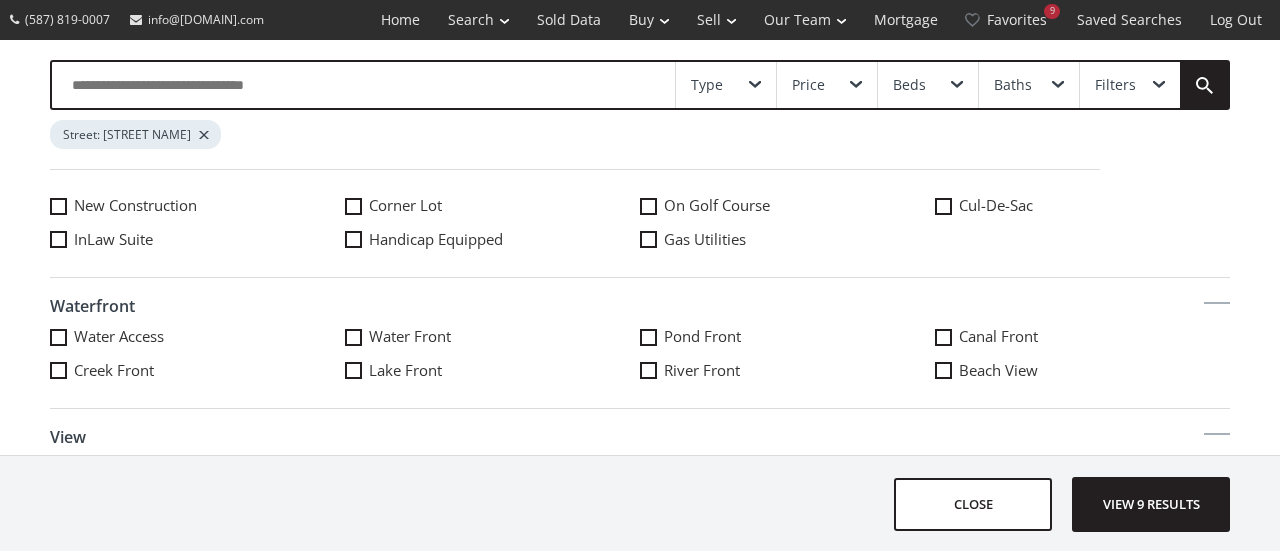 scroll, scrollTop: 624, scrollLeft: 0, axis: vertical 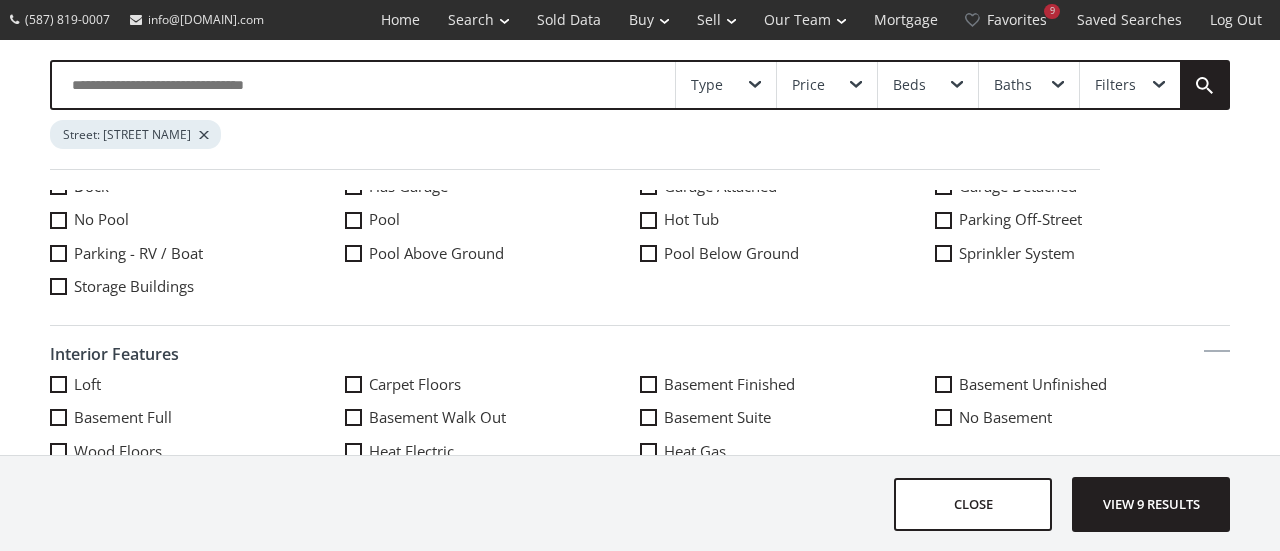 click on "Type" at bounding box center (707, 85) 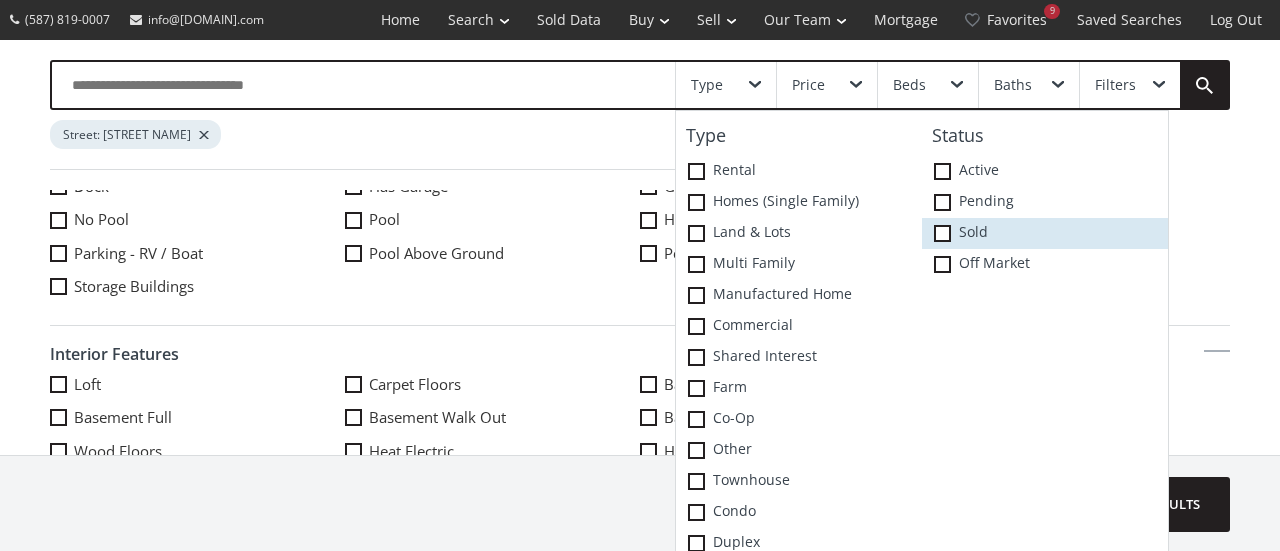 click at bounding box center (942, 233) 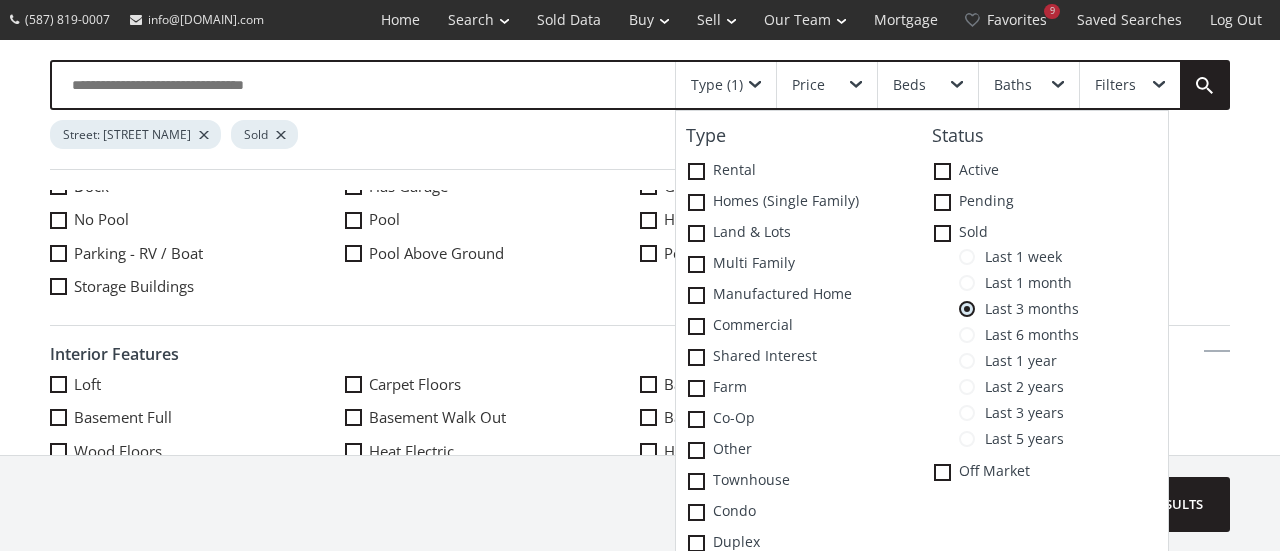 click at bounding box center (967, 387) 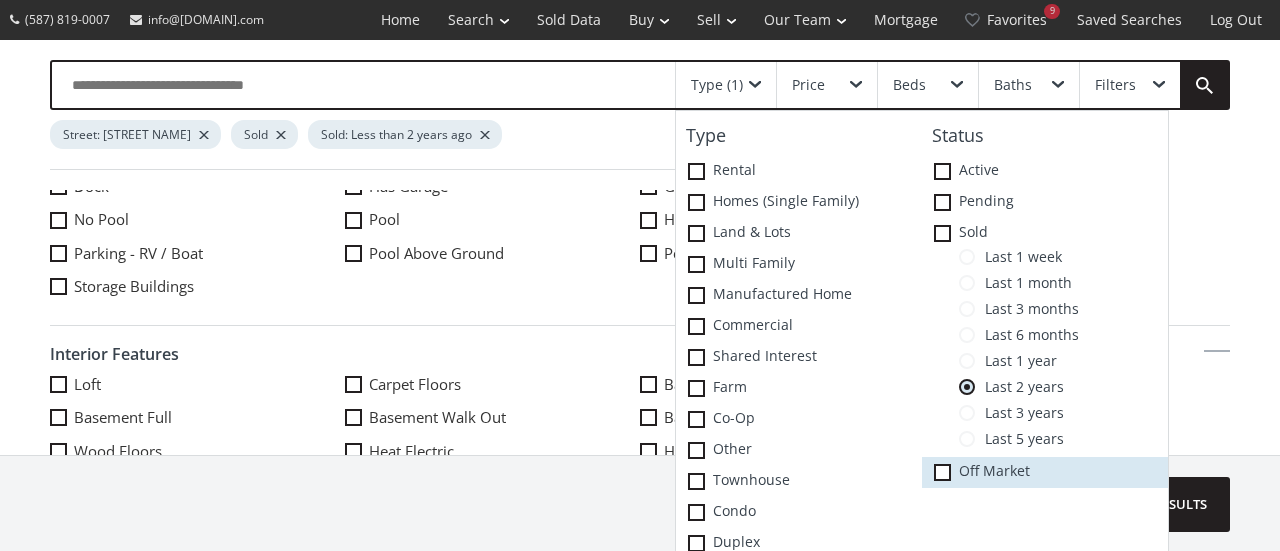 click at bounding box center (942, 472) 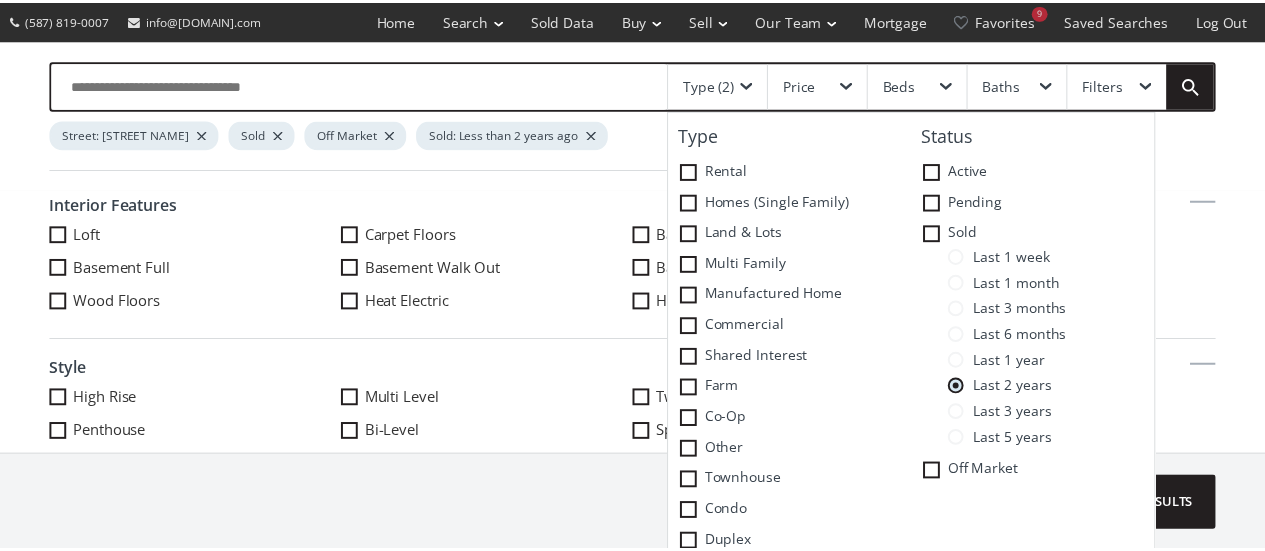 scroll, scrollTop: 1200, scrollLeft: 0, axis: vertical 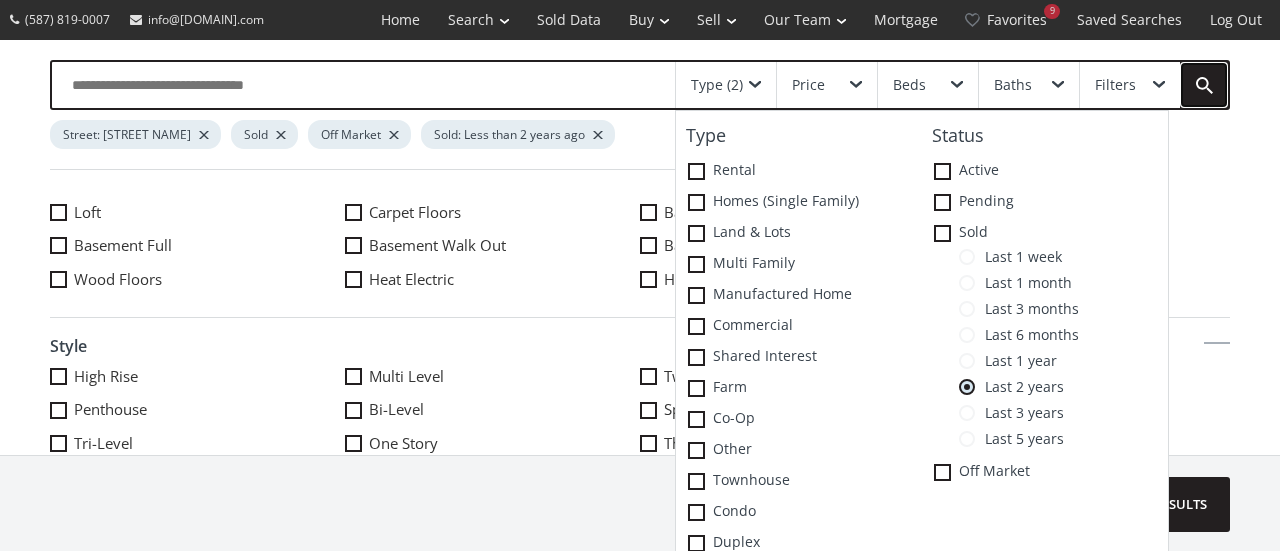 click at bounding box center [1204, 85] 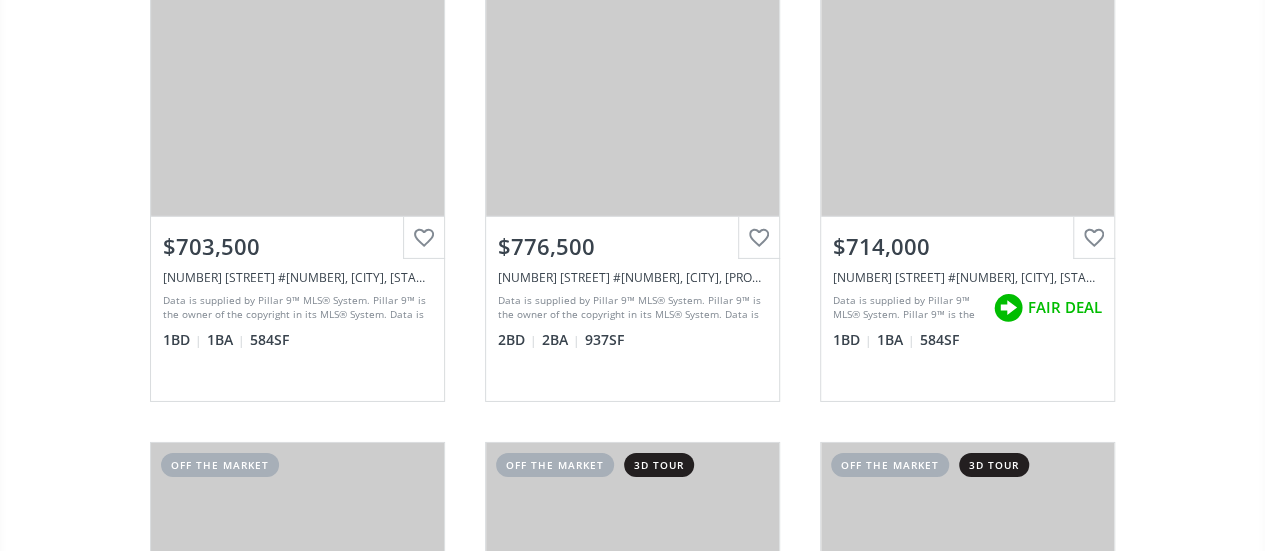 scroll, scrollTop: 3260, scrollLeft: 0, axis: vertical 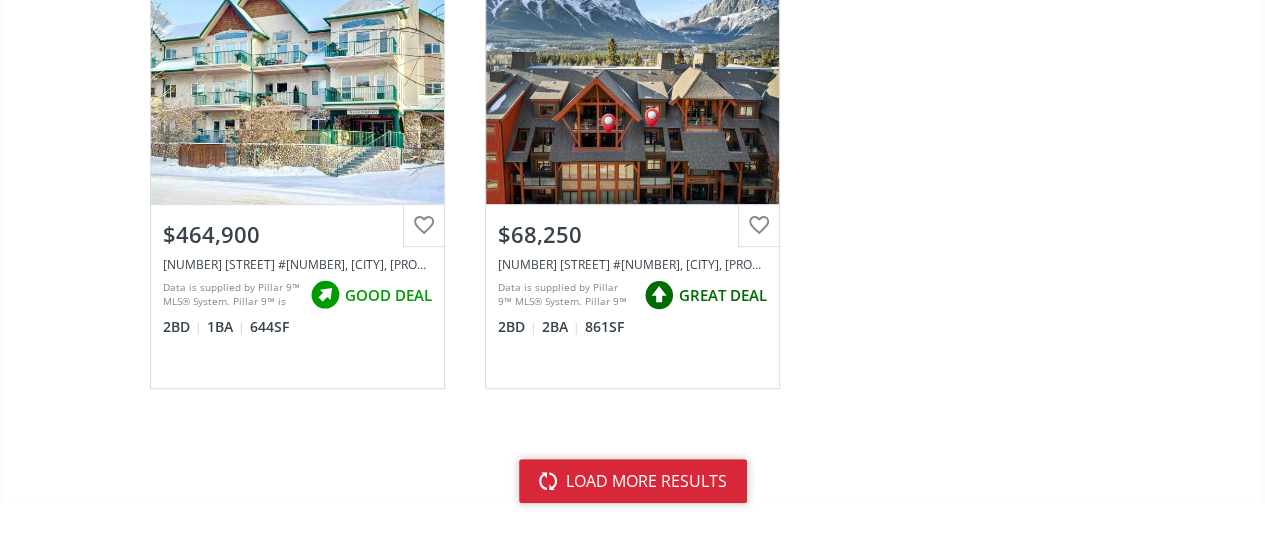 click on "load more results" at bounding box center (633, 481) 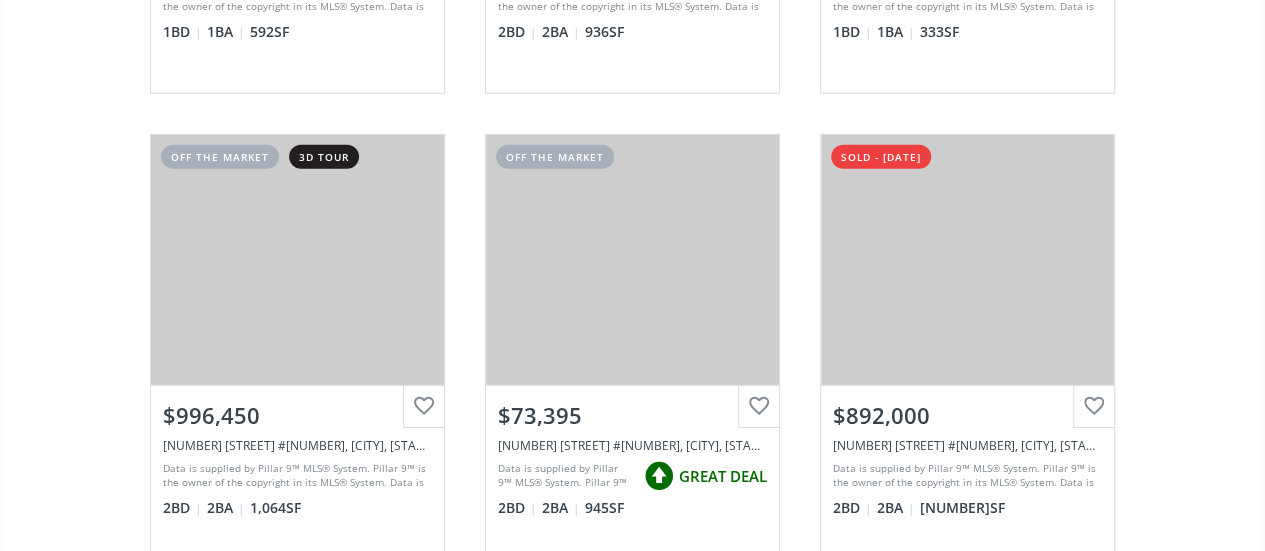 scroll, scrollTop: 10659, scrollLeft: 0, axis: vertical 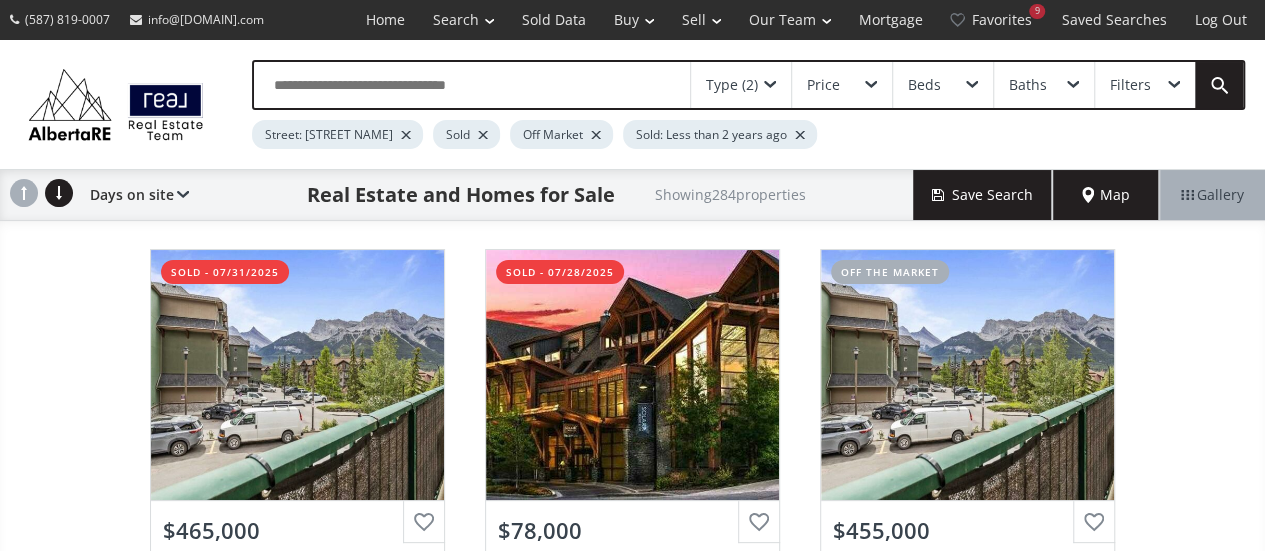 click at bounding box center (472, 85) 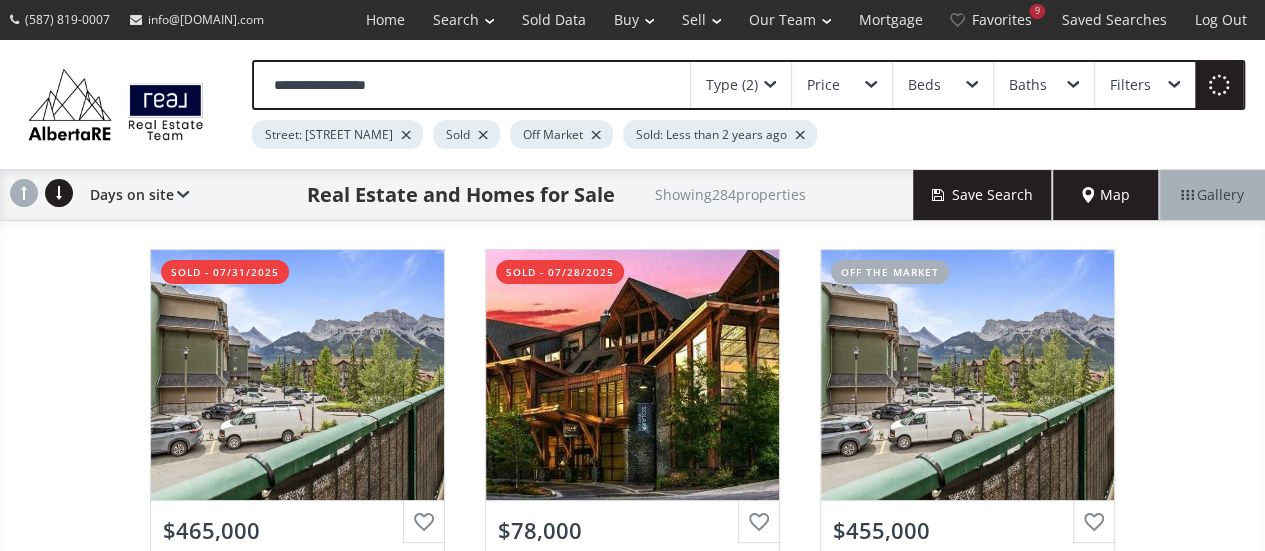 type on "**********" 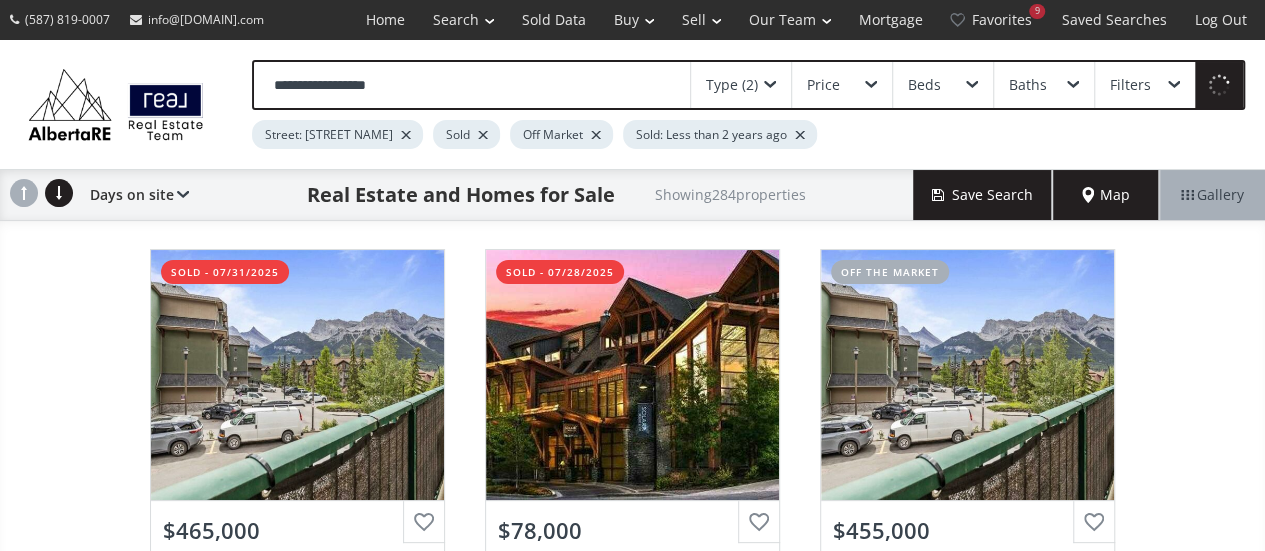 type 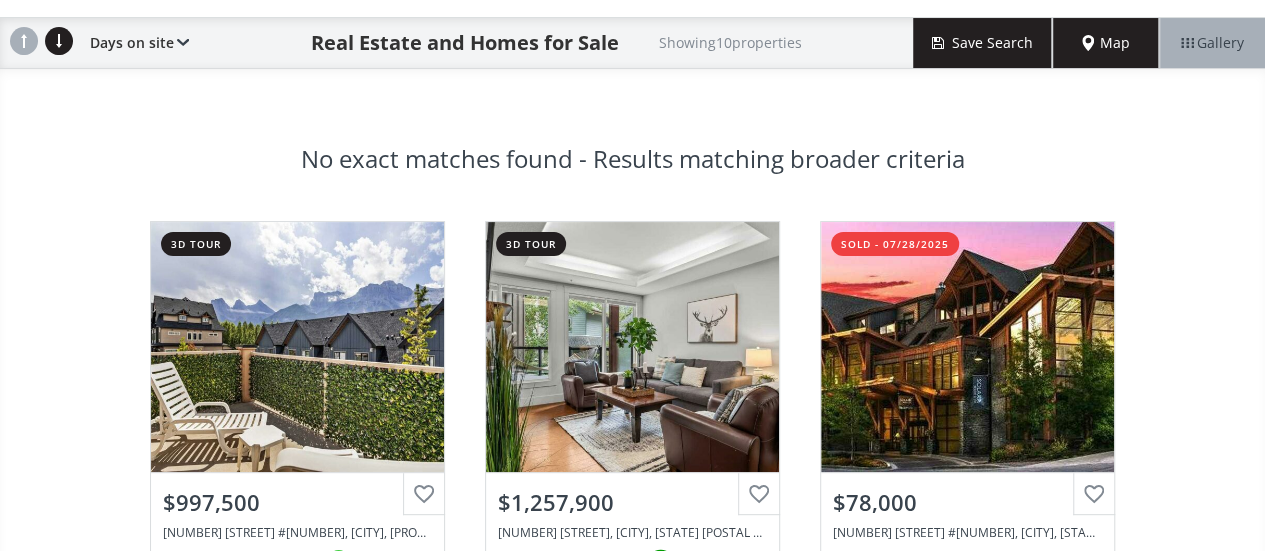 scroll, scrollTop: 148, scrollLeft: 0, axis: vertical 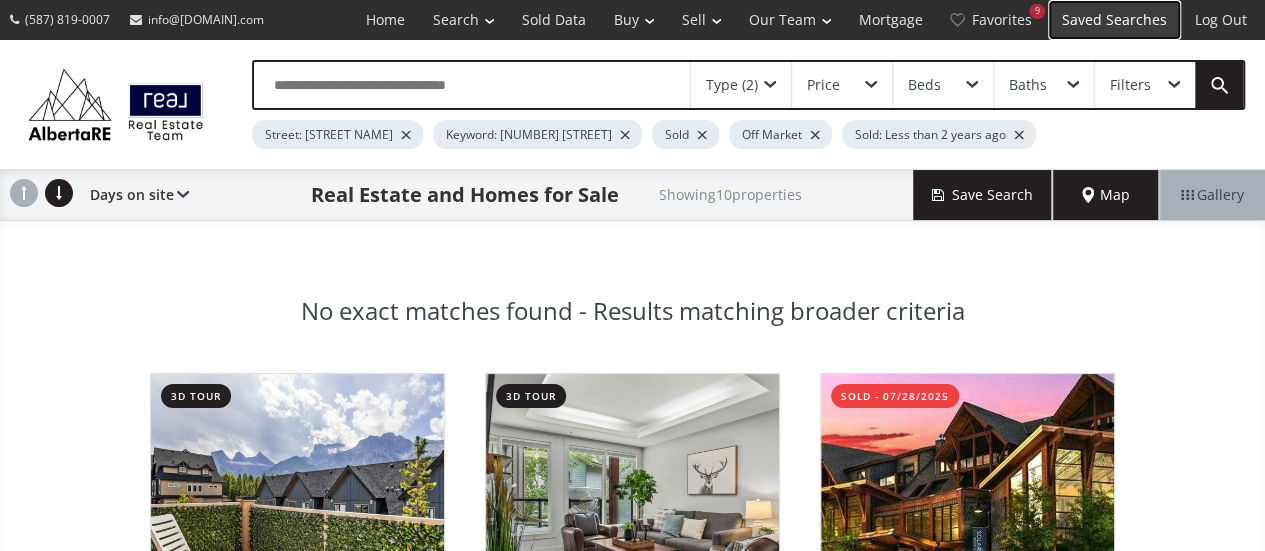 click on "Saved Searches" at bounding box center [1114, 20] 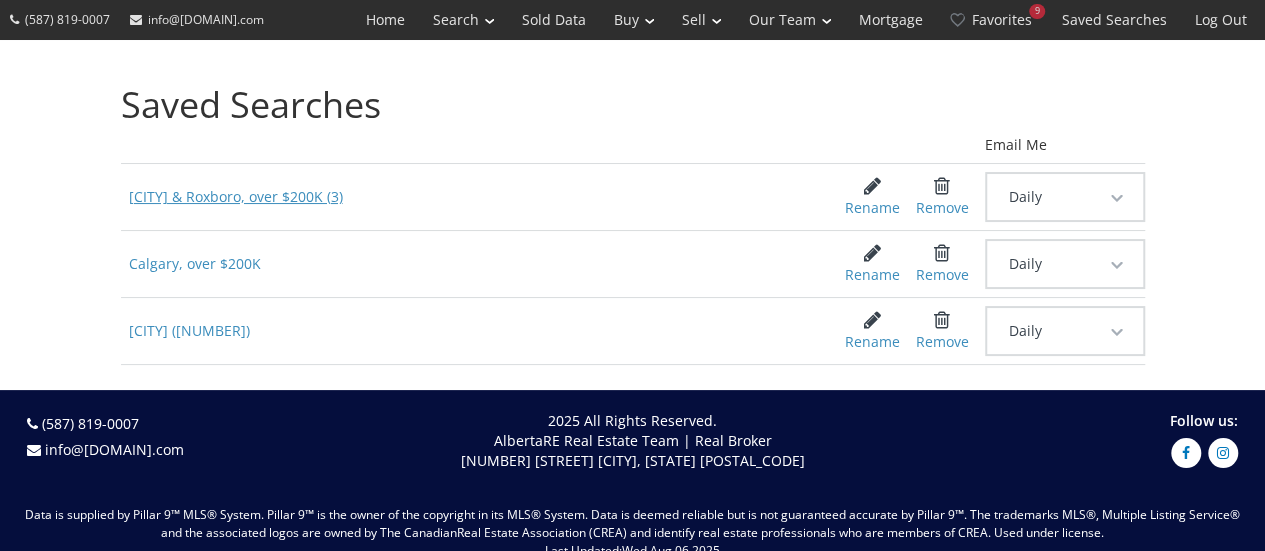 click on "[CITY] & Roxboro, over $200K (3)" at bounding box center [468, 197] 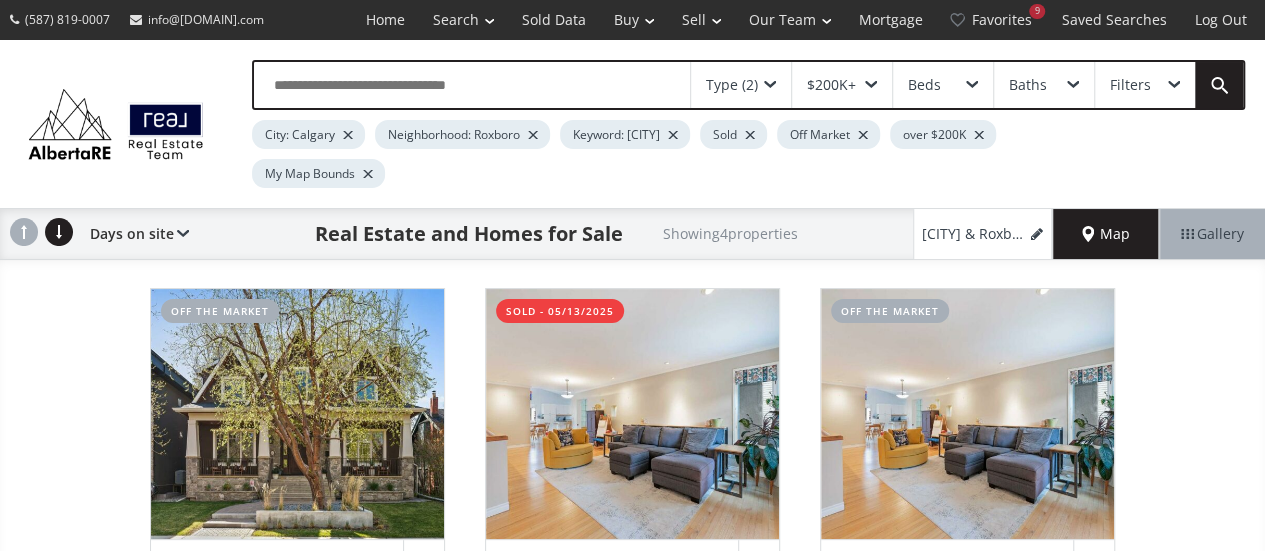 click on "Type   (2)" at bounding box center [741, 85] 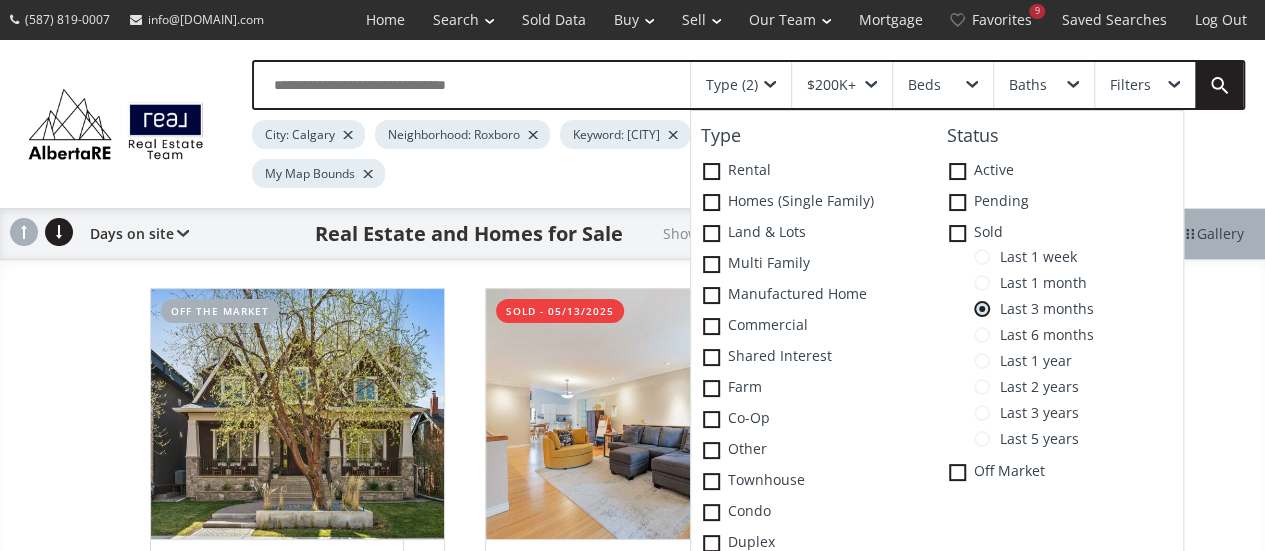 click at bounding box center (982, 361) 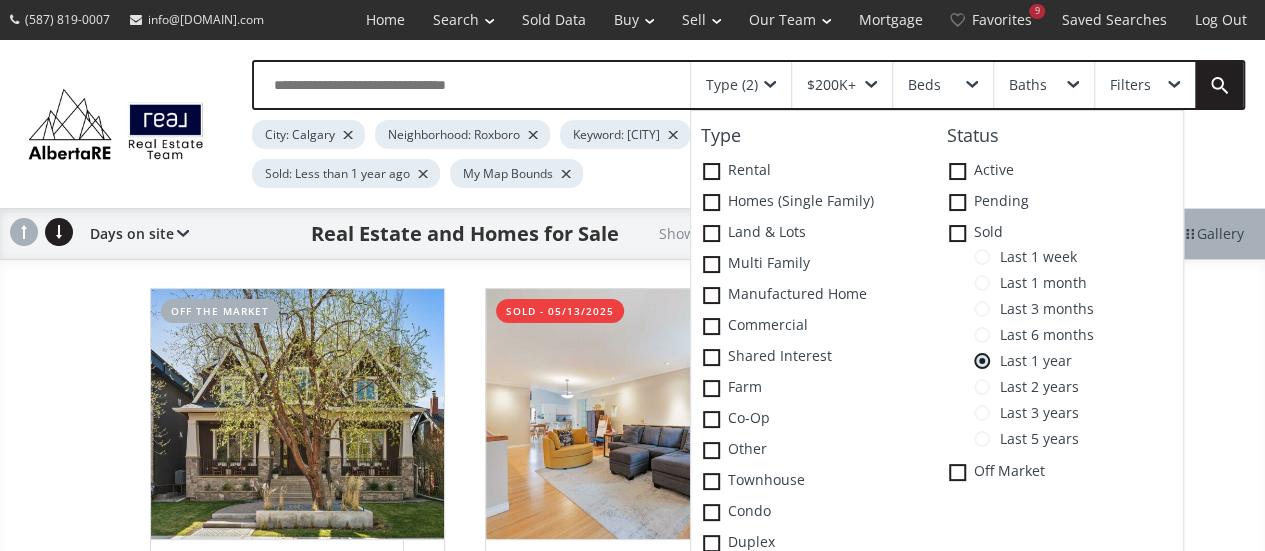 click on "[NUMBER] [STREET] [CITY], [STATE] [POSTAL CODE] off the market View Photos & Details $[PRICE] [NUMBER] [STREET], [CITY], [STATE] [POSTAL CODE] Data is supplied by Pillar 9™ MLS® System. Pillar 9™ is the owner of the copyright in its MLS® System. Data is deemed reliable but is not guaranteed accurate by Pillar 9™. The trademarks MLS®, Multiple Listing Service® and the associated logos are owned by The Canadian Real Estate Association (CREA) and identify the quality of services provided by real estate professionals who are members of CREA. Used under license.
Last updated: [DATE] [TIME] FAIR DEAL 4 BD 3.5 BA 3,792 SF 0.14 Acres [NUMBER] [STREET] [CITY], [STATE] [POSTAL CODE] sold - [DATE] View Photos & Details $[PRICE] [NUMBER] [STREET], [CITY], [STATE] [POSTAL CODE] 3 BD 3 BA 1,948 SF 0.14 Acres [NUMBER] [STREET] [CITY], [STATE] [POSTAL CODE] sold - [DATE] View Photos & Details $[PRICE] [NUMBER] [STREET], [CITY], [STATE] [POSTAL CODE] 5 BD" at bounding box center [632, 1220] 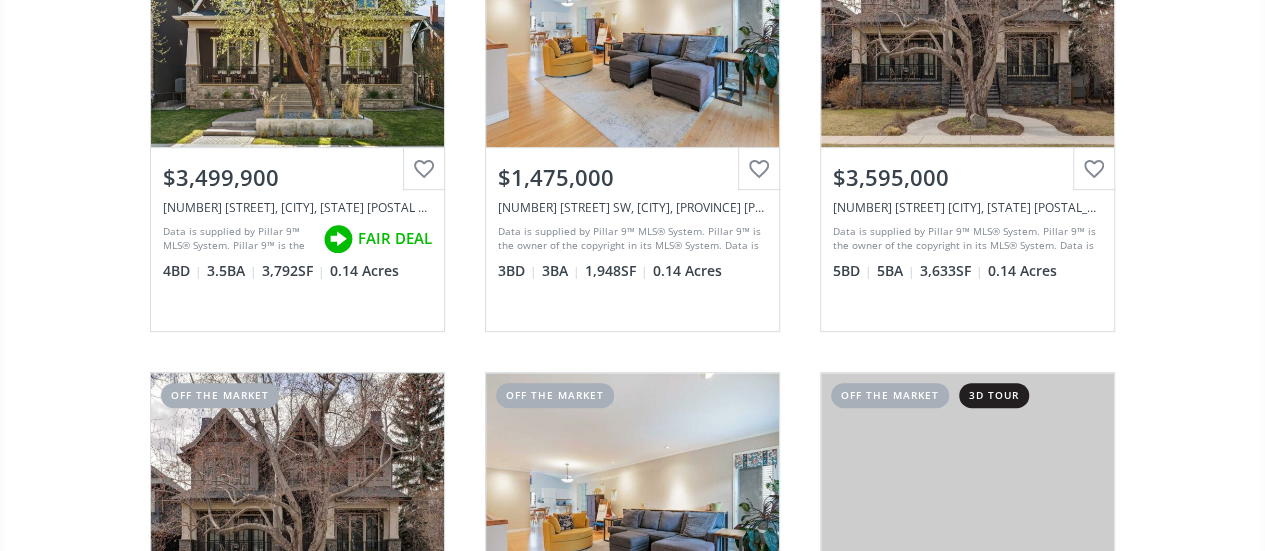 scroll, scrollTop: 0, scrollLeft: 0, axis: both 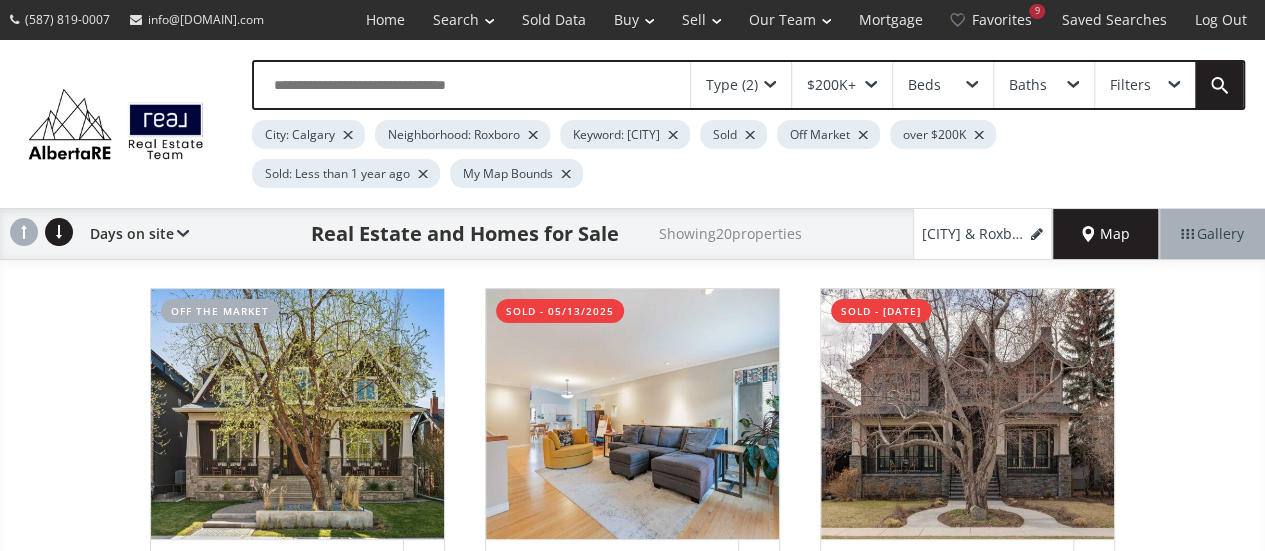 click on "Type   (2)" at bounding box center (741, 85) 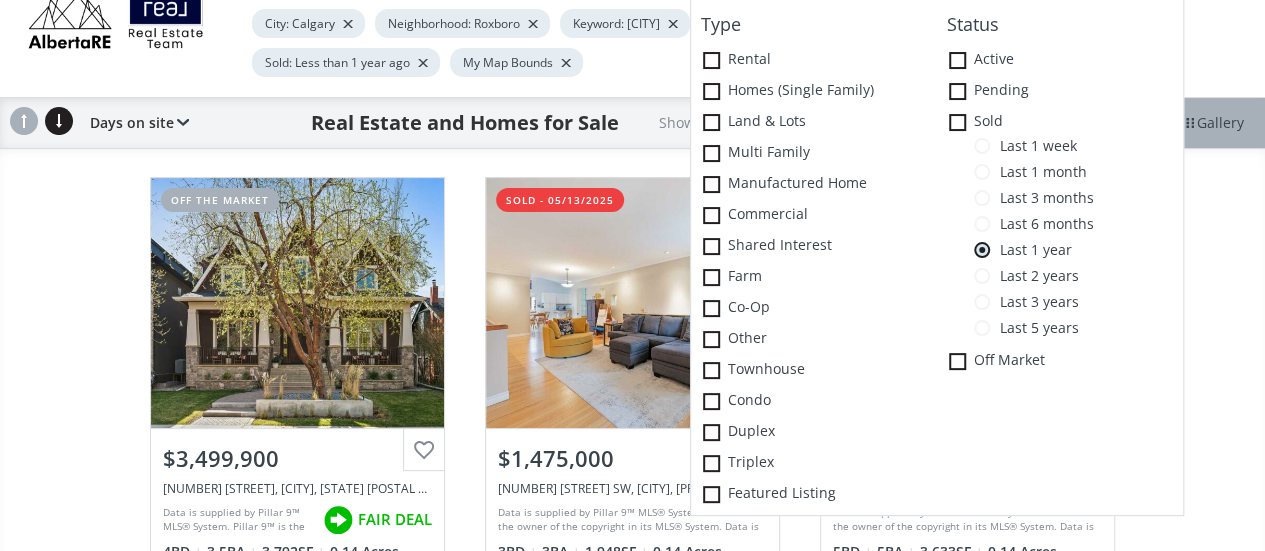 scroll, scrollTop: 118, scrollLeft: 0, axis: vertical 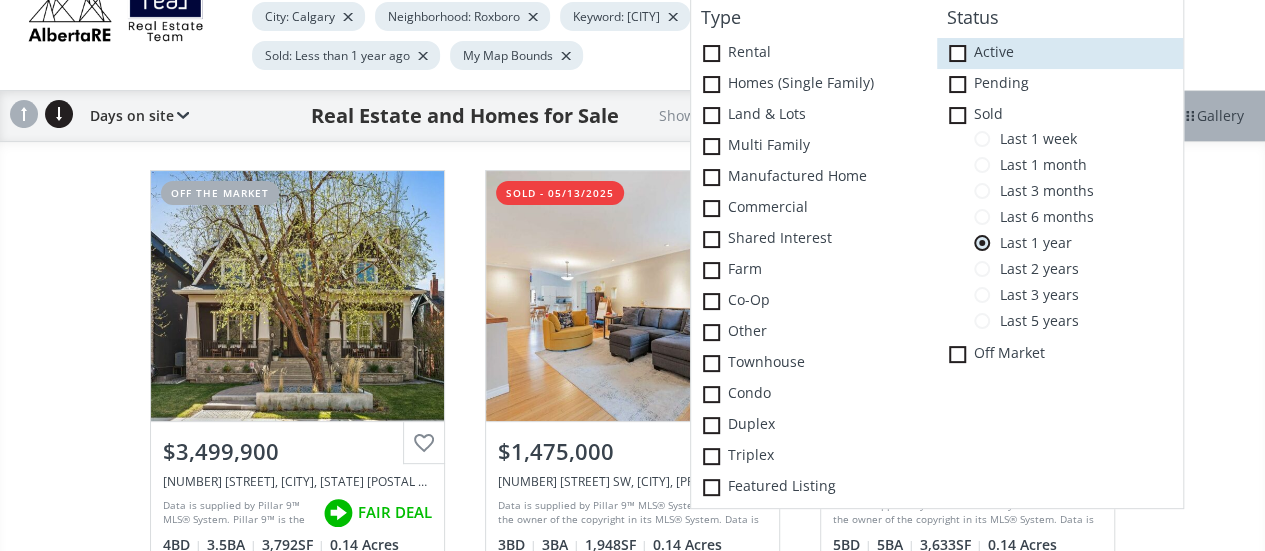 click at bounding box center [957, 53] 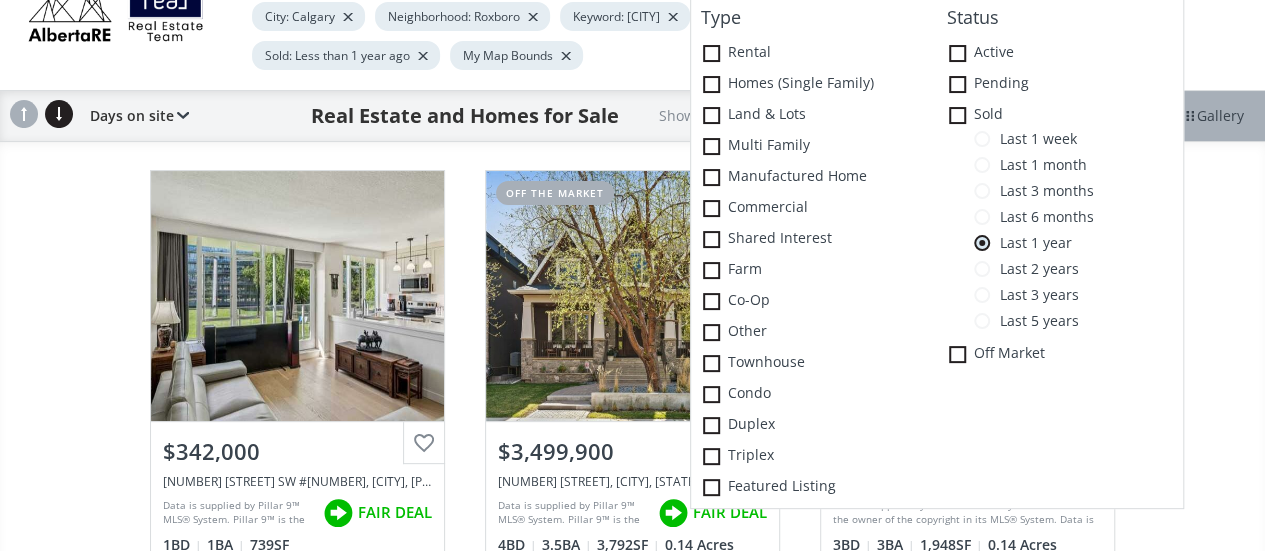 scroll, scrollTop: 0, scrollLeft: 0, axis: both 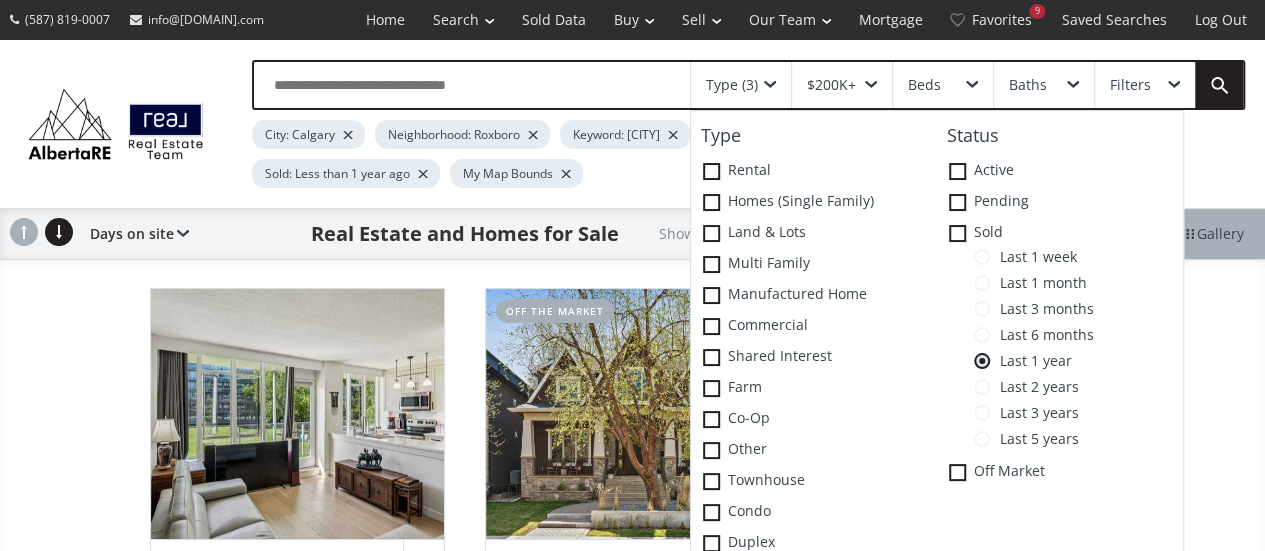 click on "[STREET] [CITY] [PROVINCE] [POSTAL_CODE] View Photos & Details $[PRICE] [NUMBER] [STREET] [CITY], [PROVINCE] [POSTAL_CODE] FAIR DEAL [BEDROOMS] [BATHROOMS] [SQUARE_FEET] [ACRES] [STREET] [CITY] [PROVINCE] [POSTAL_CODE] sold - [DATE] View Photos & Details $[PRICE] [NUMBER] [STREET] [CITY], [PROVINCE] [POSTAL_CODE] [BEDROOMS] [BATHROOMS] [SQUARE_FEET] [ACRES] [STREET] [CITY] [PROVINCE] [POSTAL_CODE] sold - [DATE] View Photos & Details $[PRICE] [BEDROOMS] [BATHROOMS] SF" at bounding box center (632, 1220) 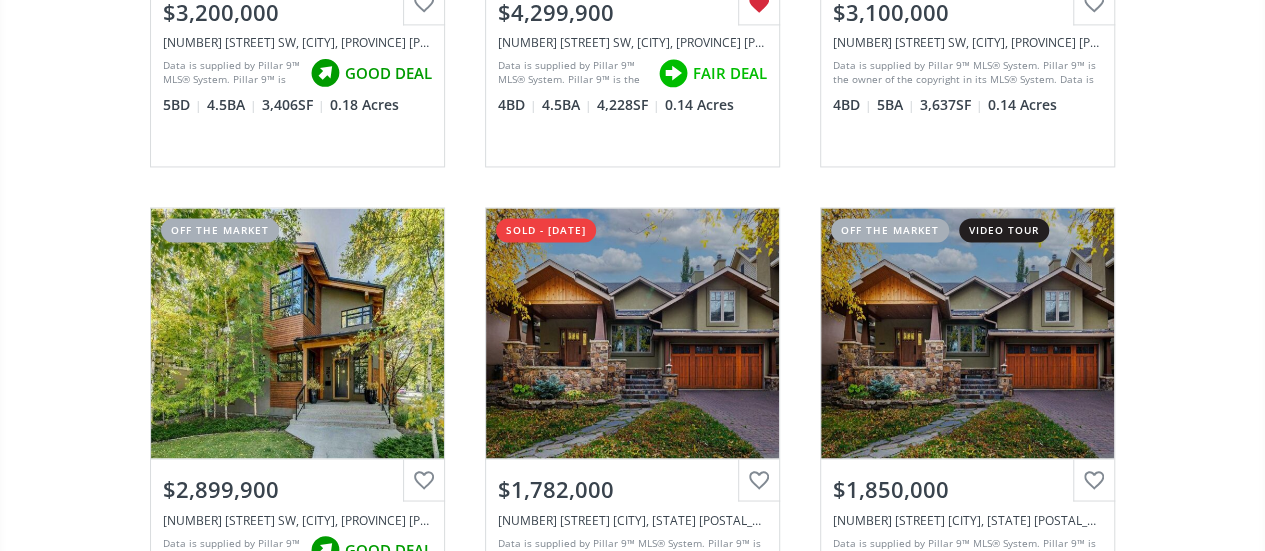 scroll, scrollTop: 0, scrollLeft: 0, axis: both 